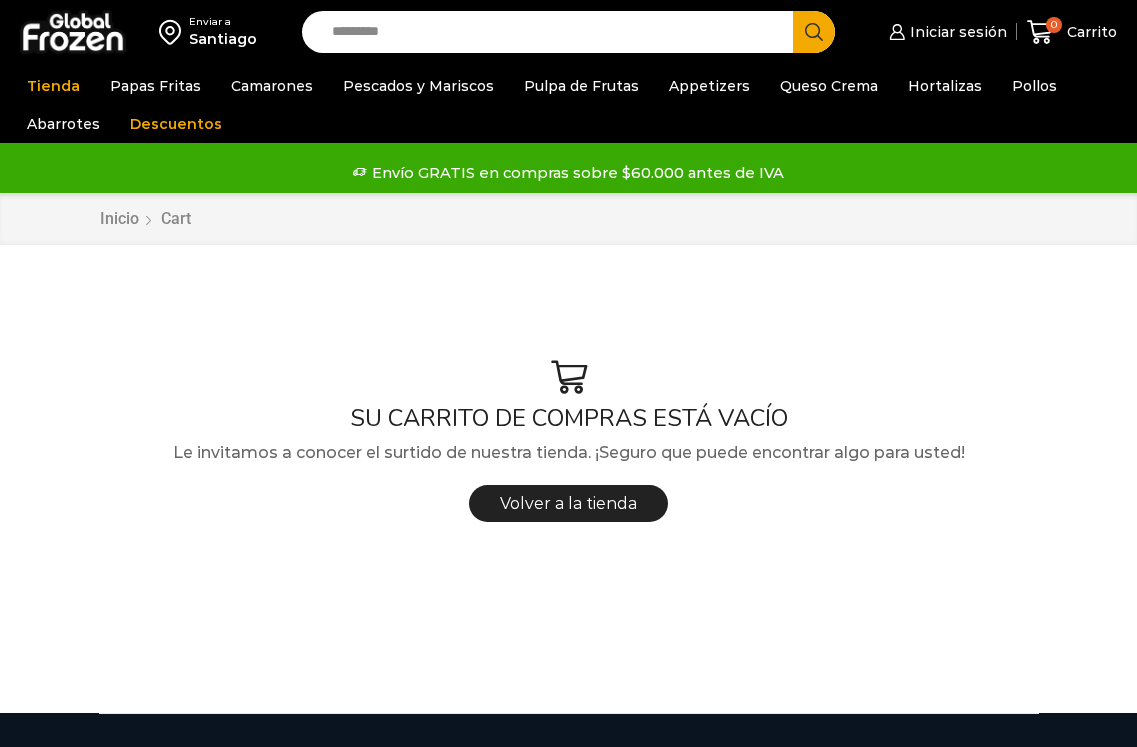 scroll, scrollTop: 0, scrollLeft: 0, axis: both 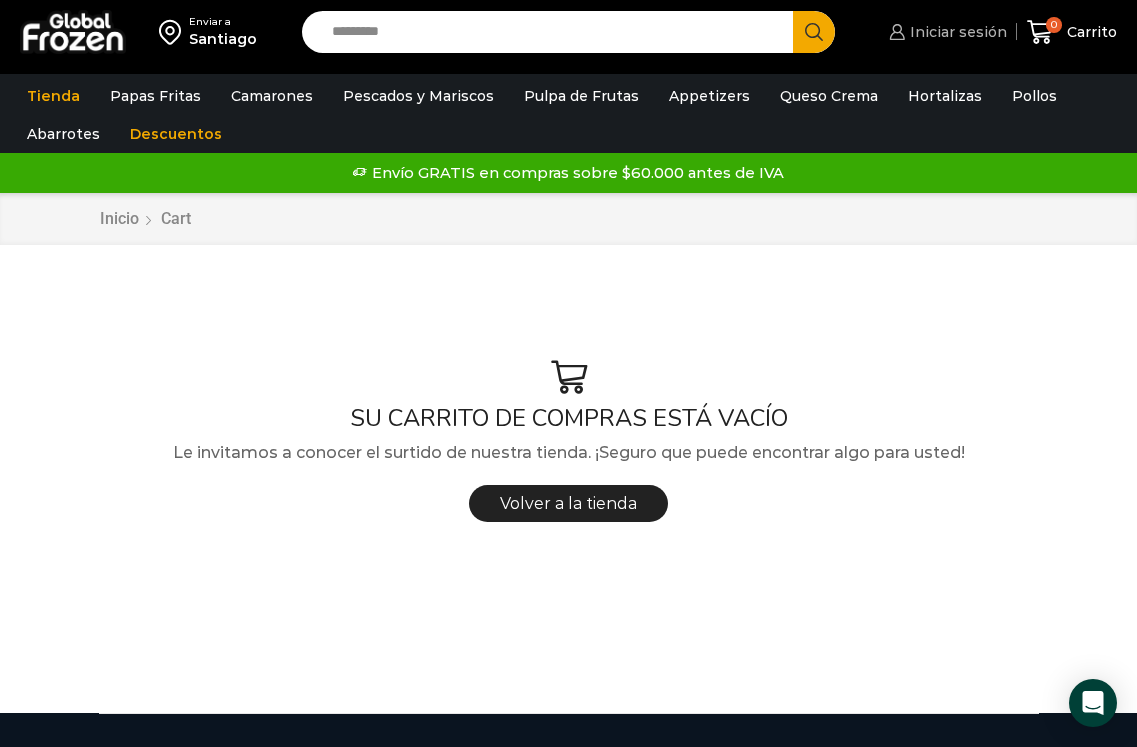 click on "Iniciar sesión" at bounding box center (956, 32) 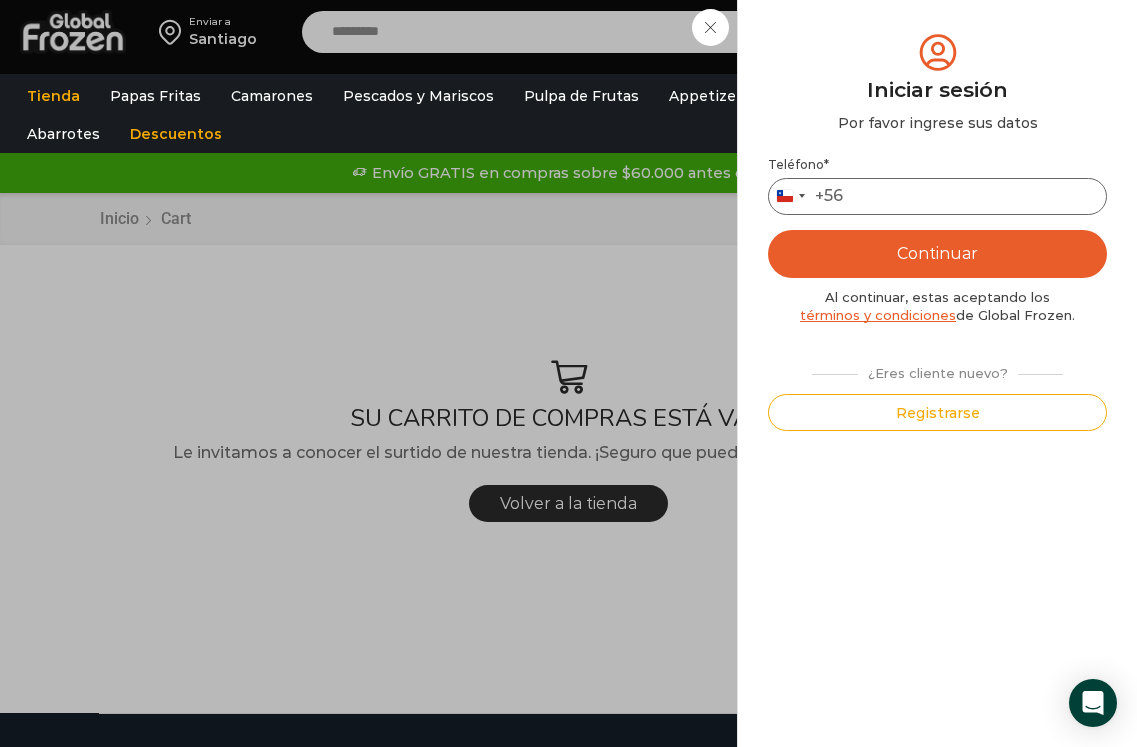 click on "Teléfono
*" at bounding box center (937, 196) 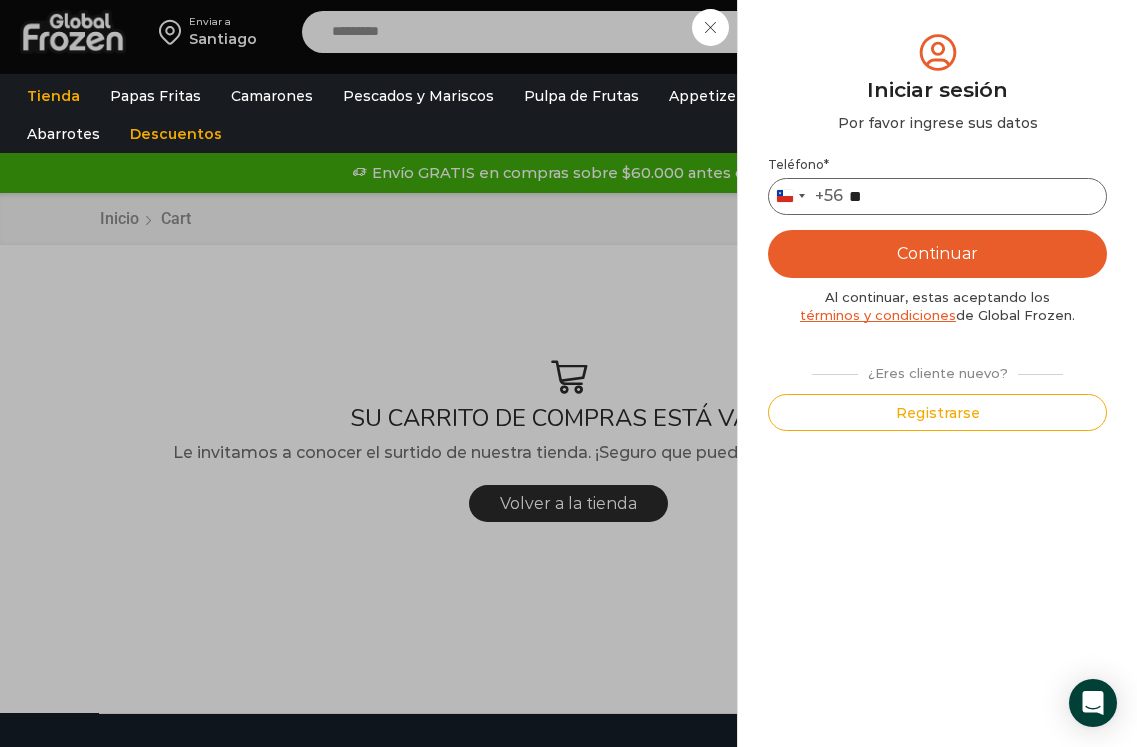 type on "*" 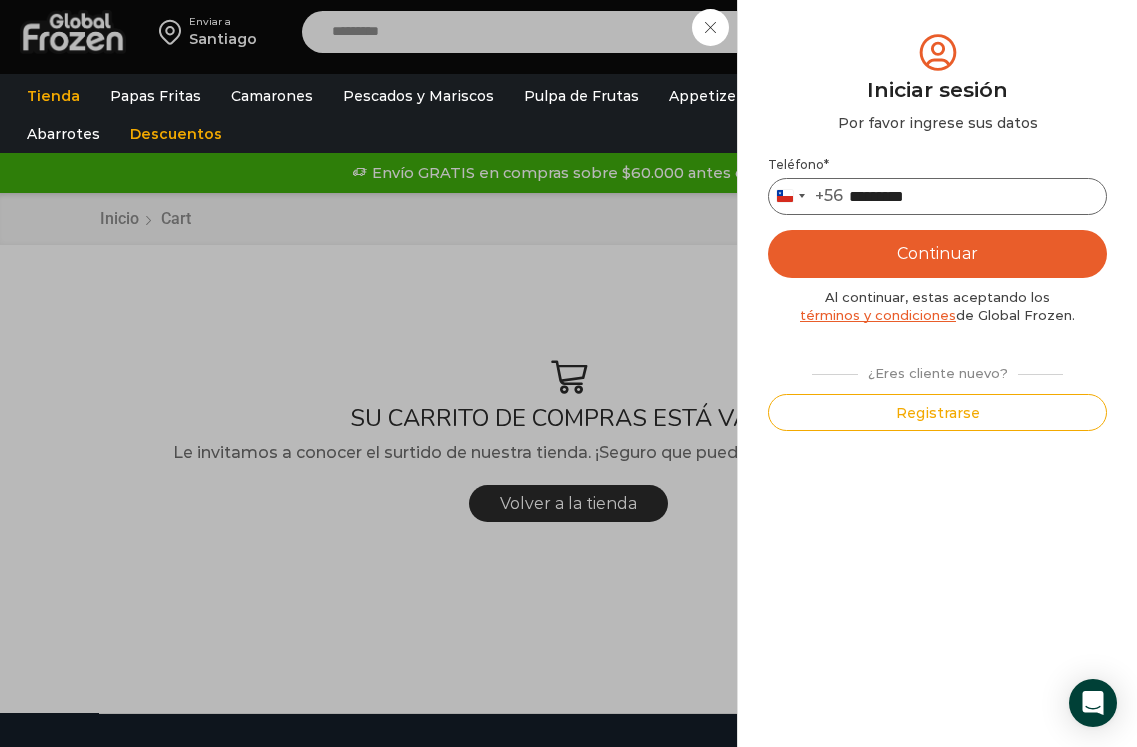 type on "*********" 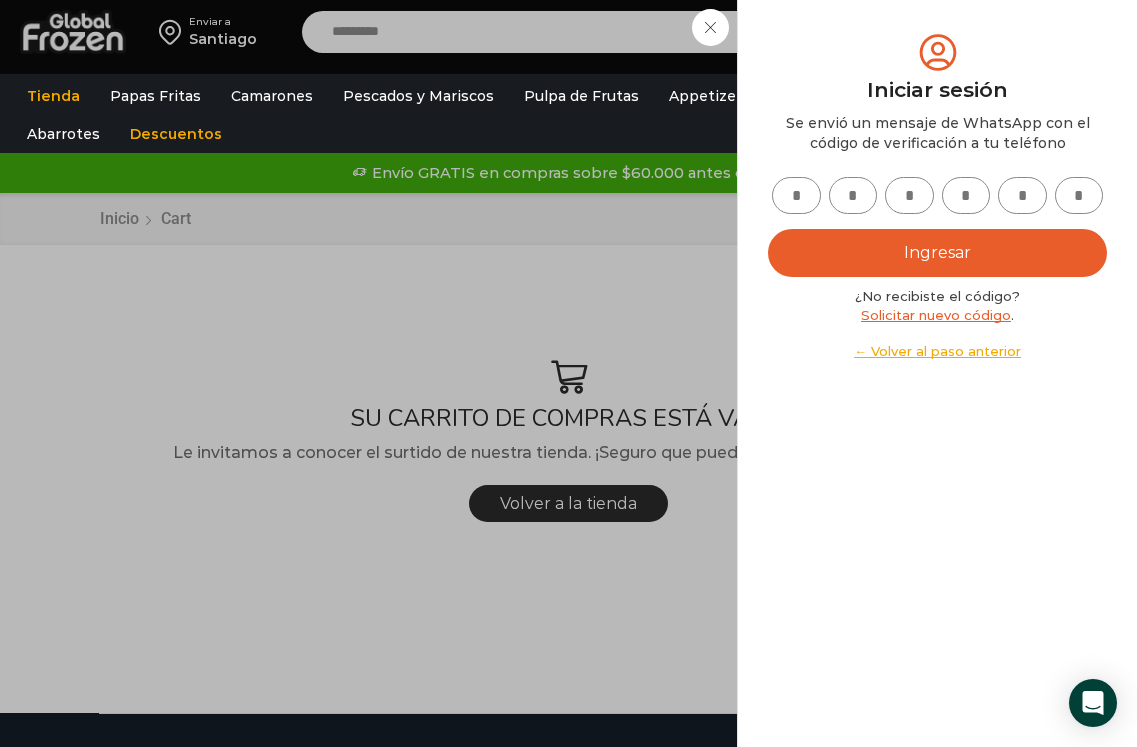 click at bounding box center (796, 195) 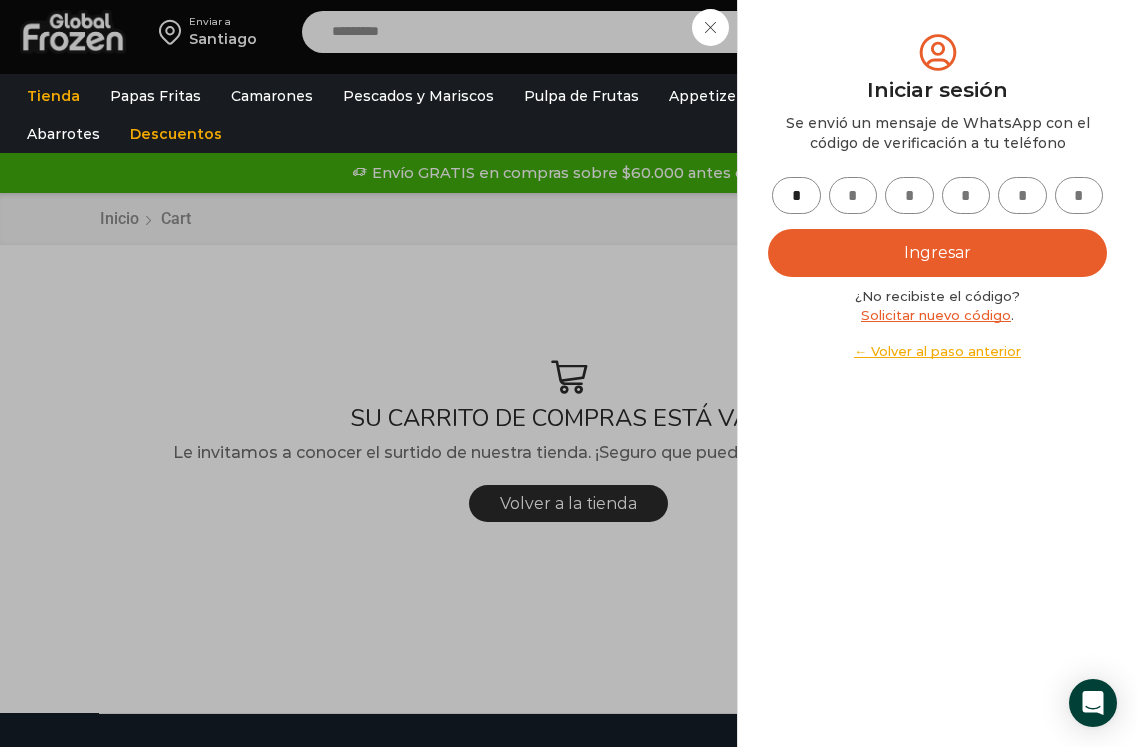 type on "*" 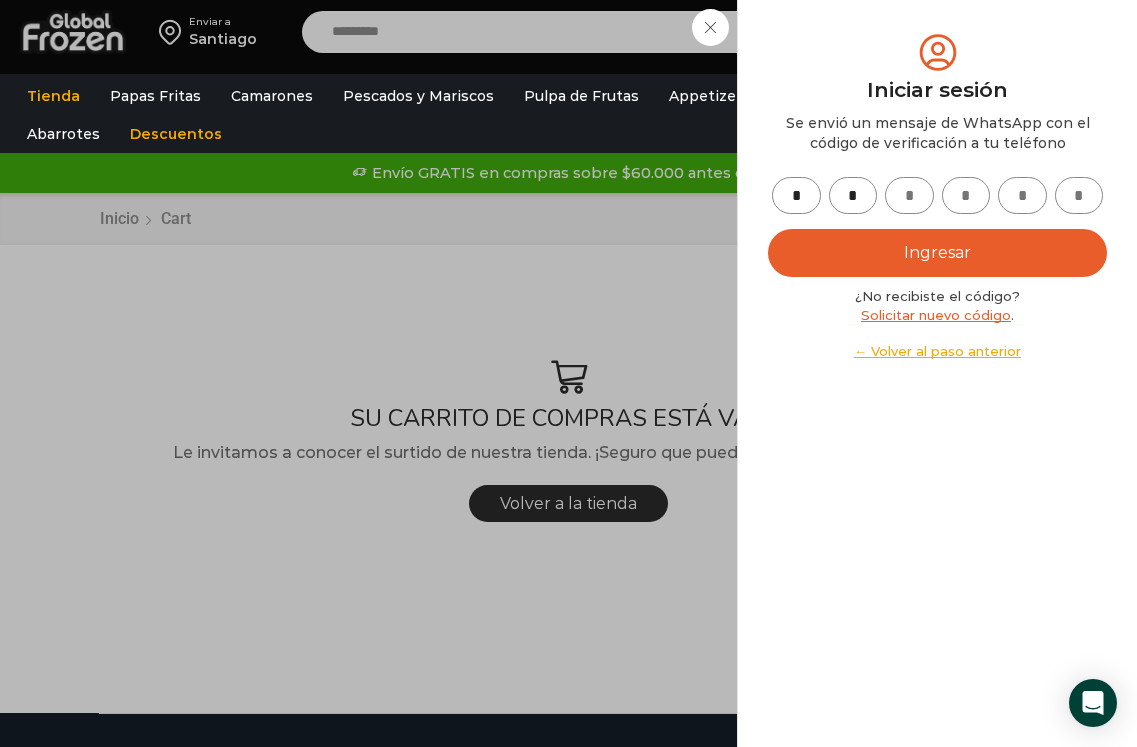 type on "*" 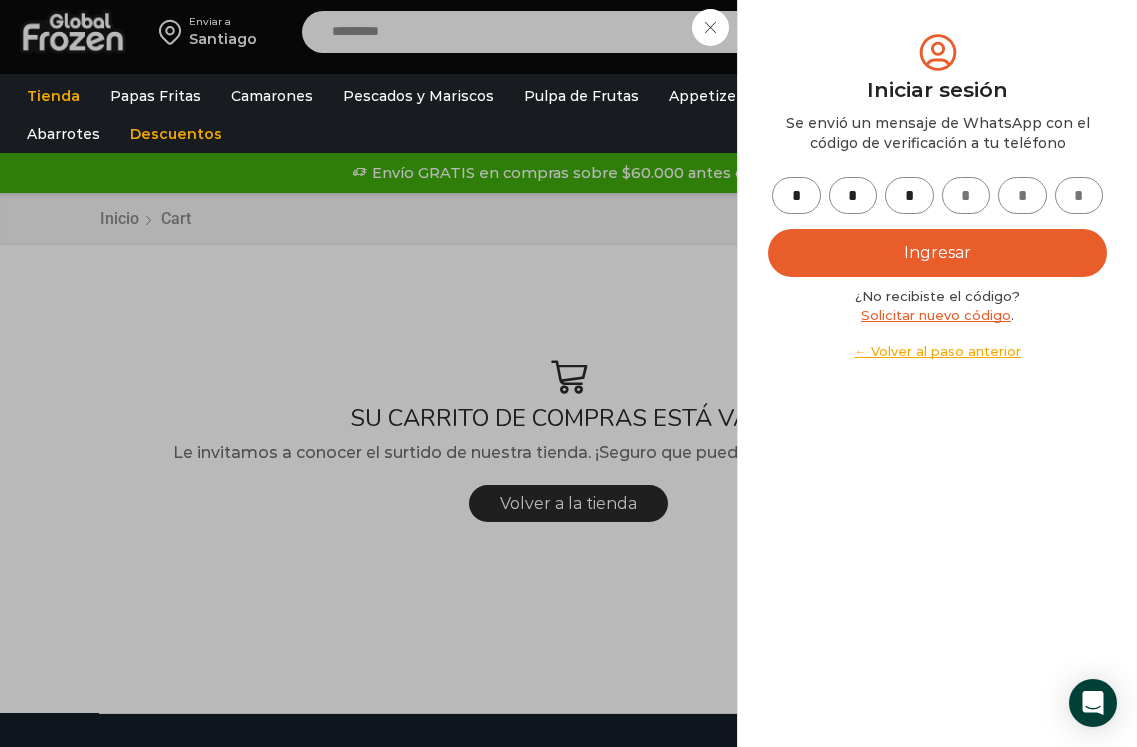 type on "*" 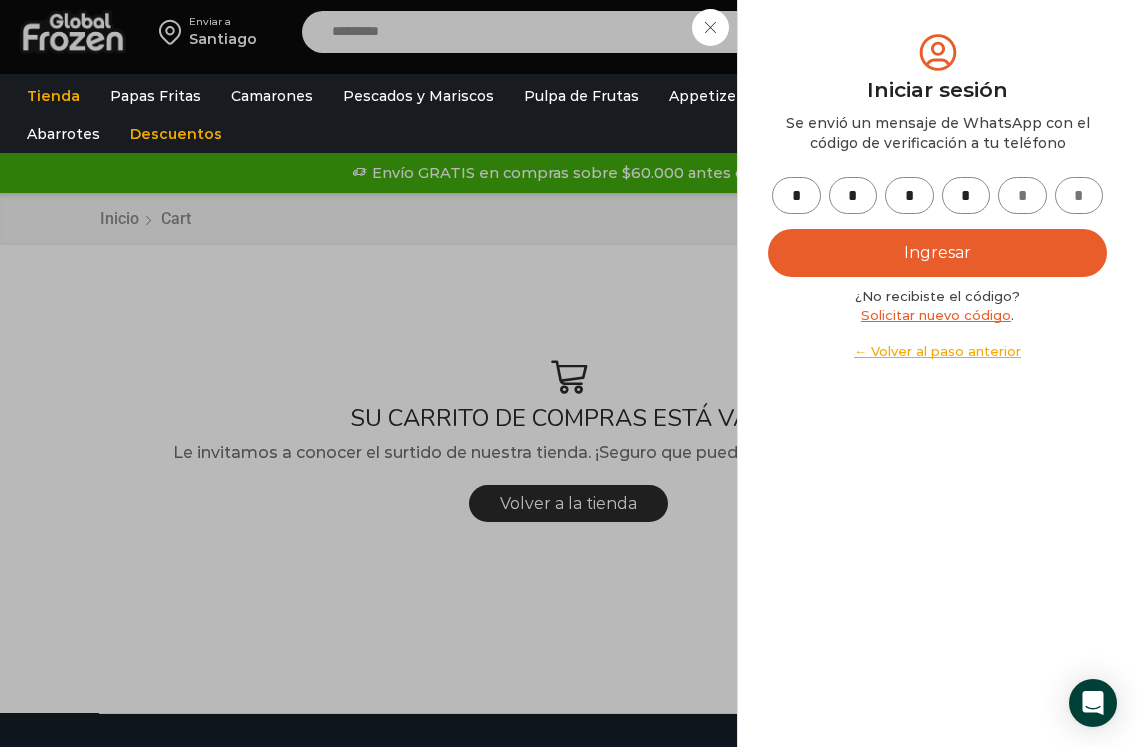 type on "*" 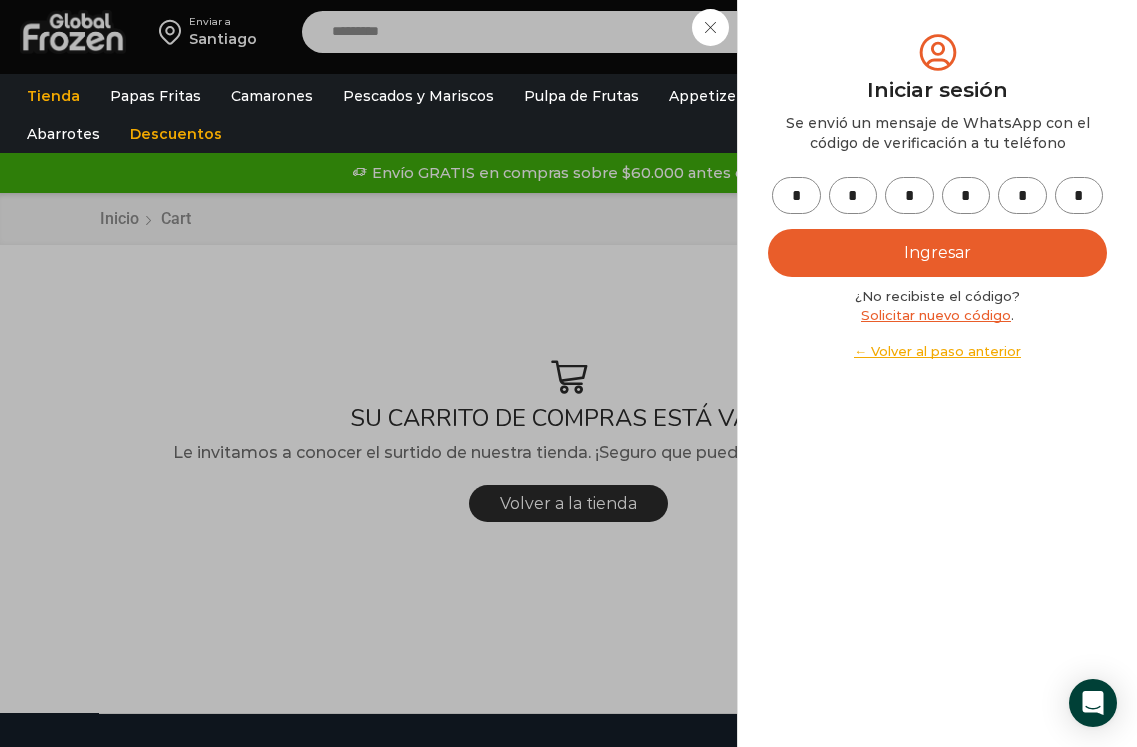 type on "*" 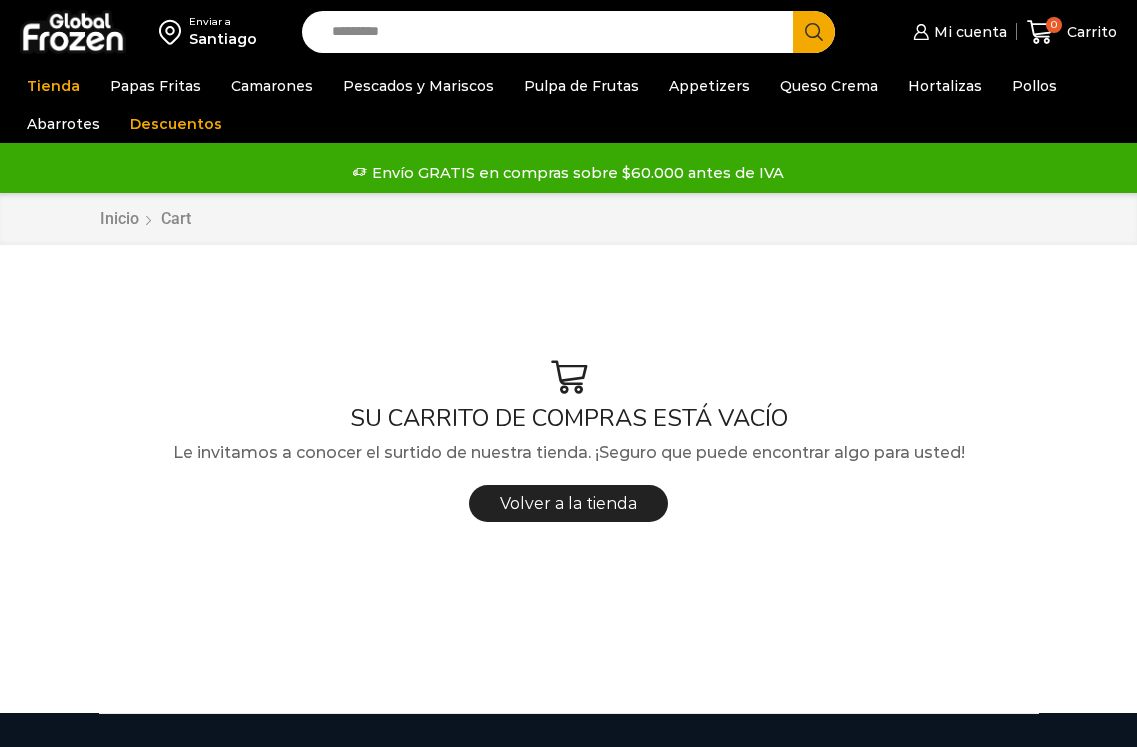 scroll, scrollTop: 0, scrollLeft: 0, axis: both 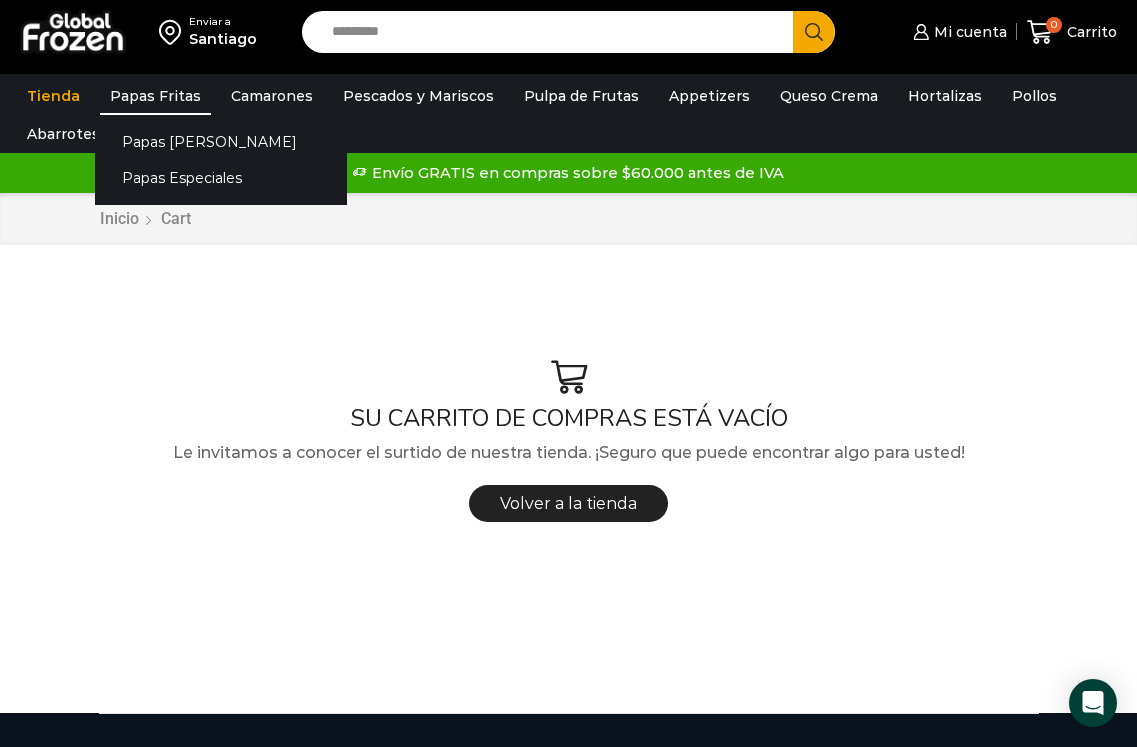 click on "Papas Fritas" at bounding box center (155, 96) 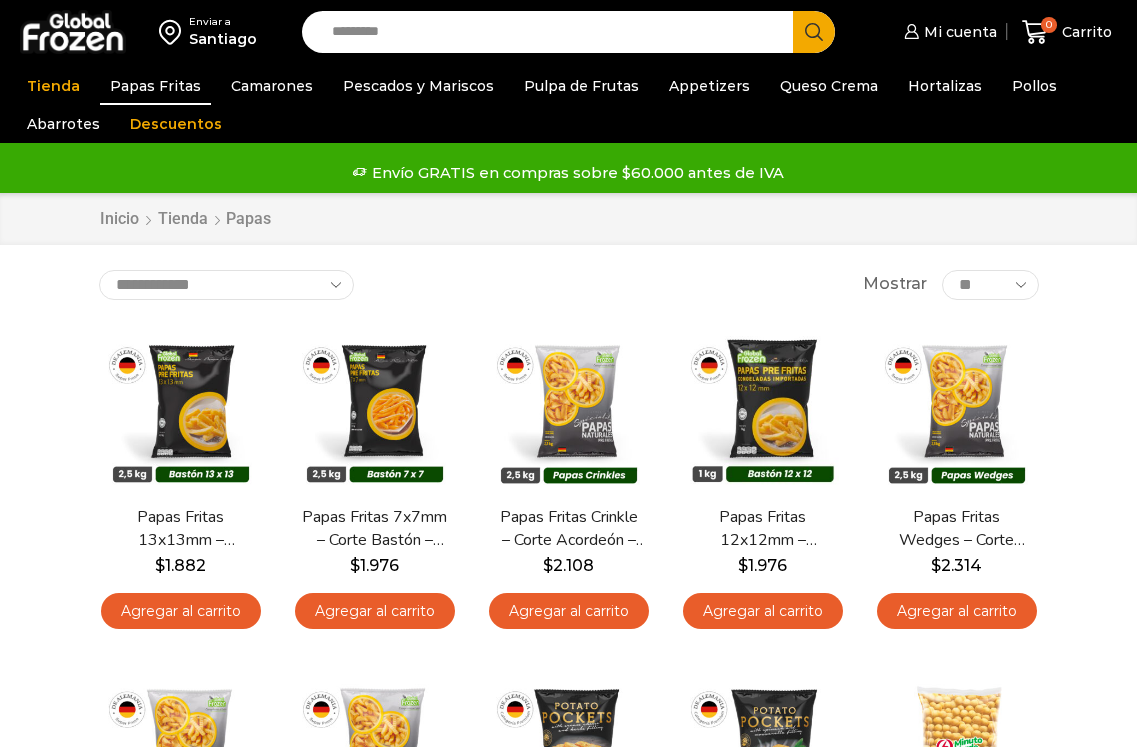 scroll, scrollTop: 0, scrollLeft: 0, axis: both 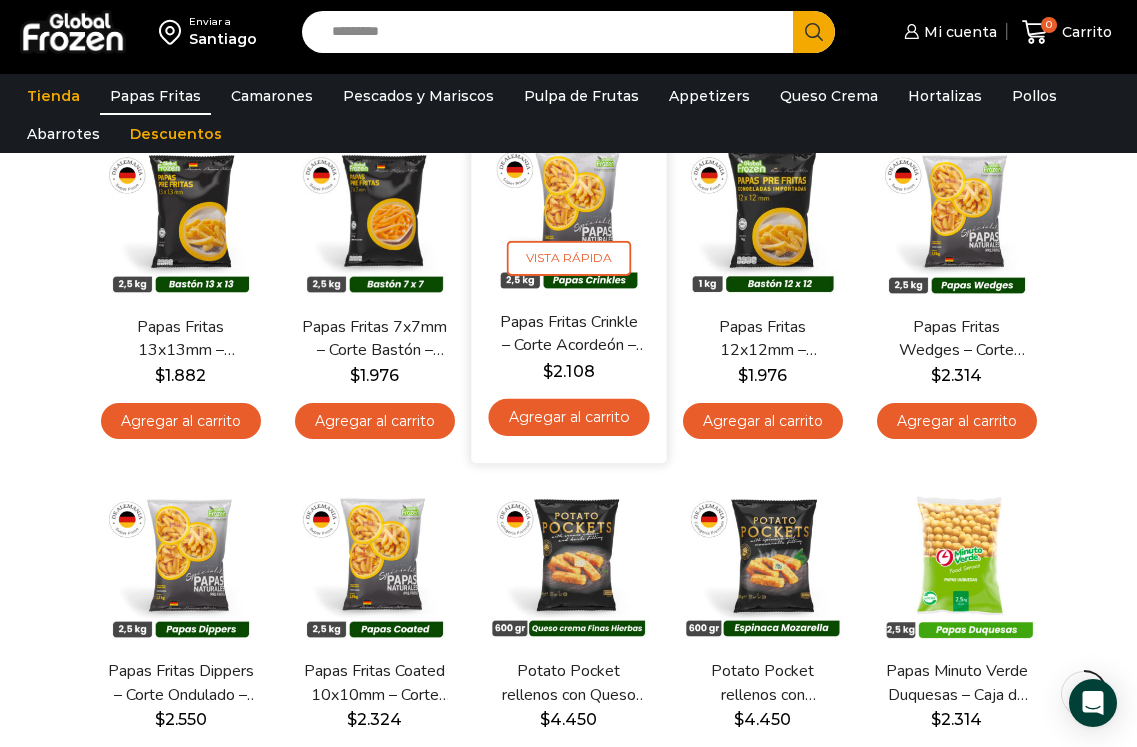 click on "Agregar al carrito" at bounding box center [568, 416] 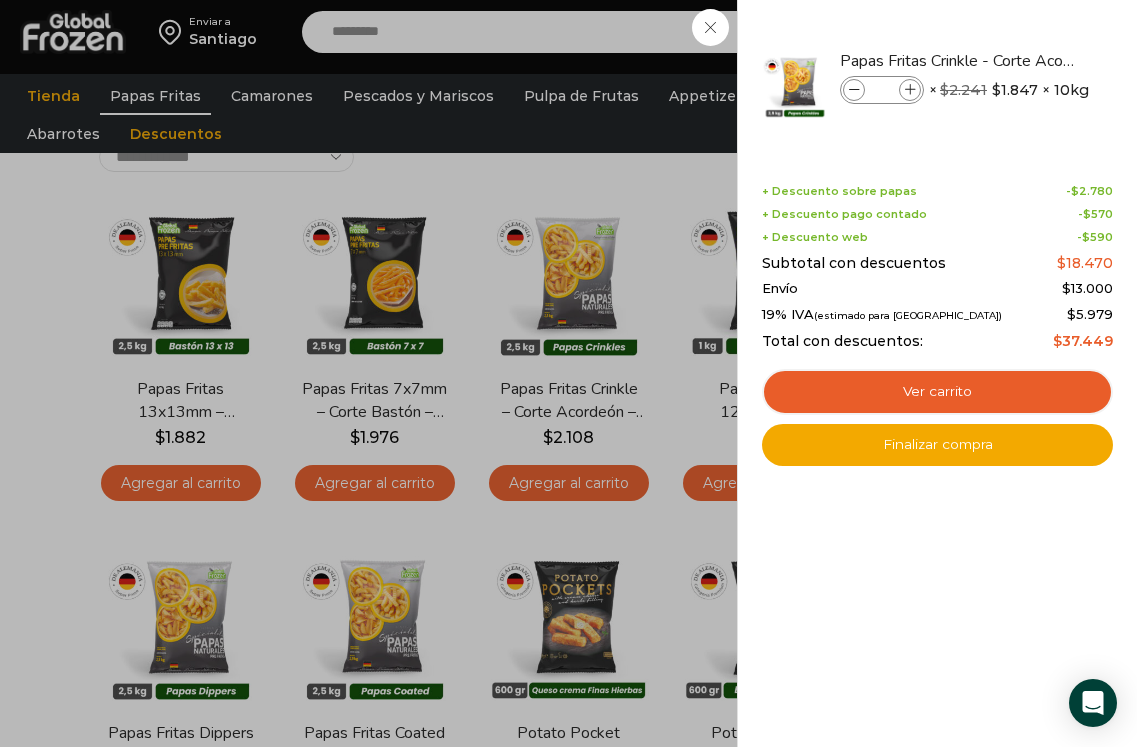 scroll, scrollTop: 100, scrollLeft: 0, axis: vertical 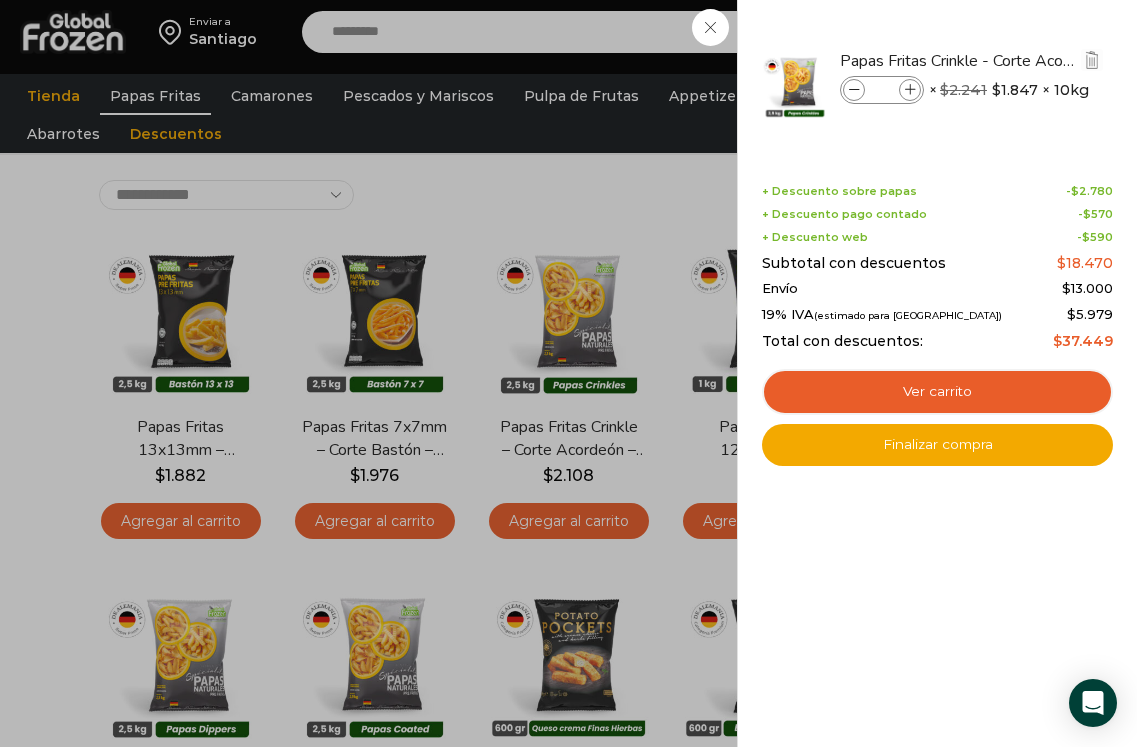 click at bounding box center (910, 90) 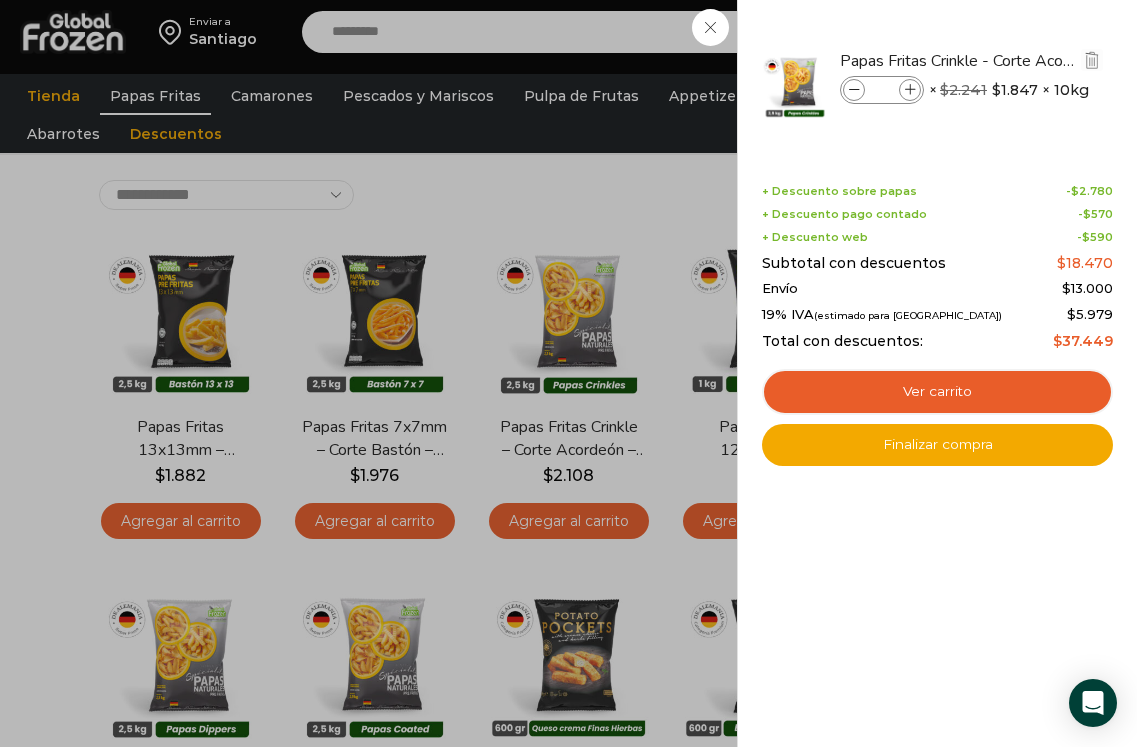 click at bounding box center [910, 90] 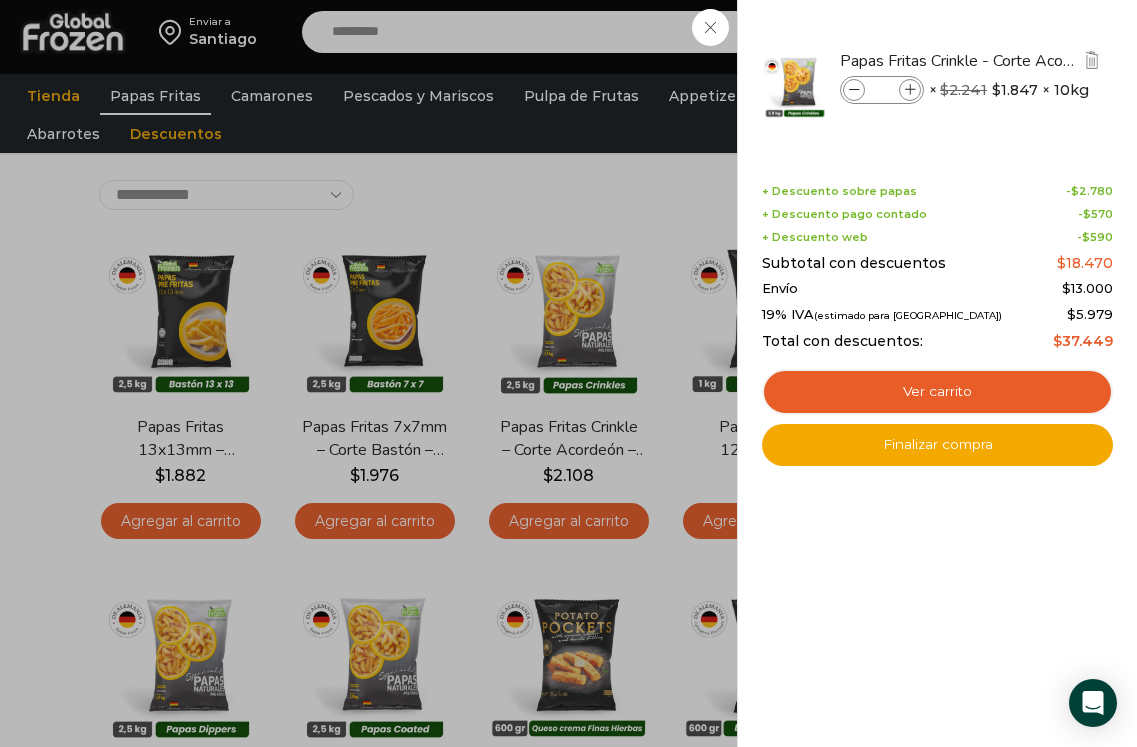 click at bounding box center (910, 90) 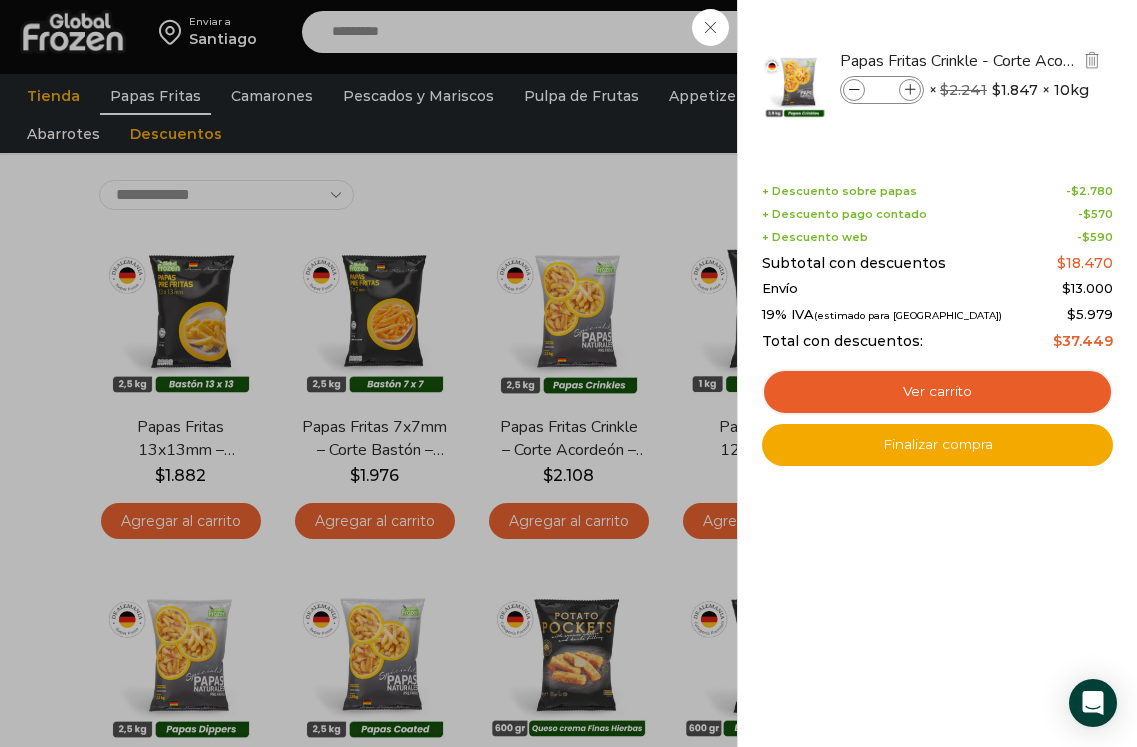 click at bounding box center (910, 90) 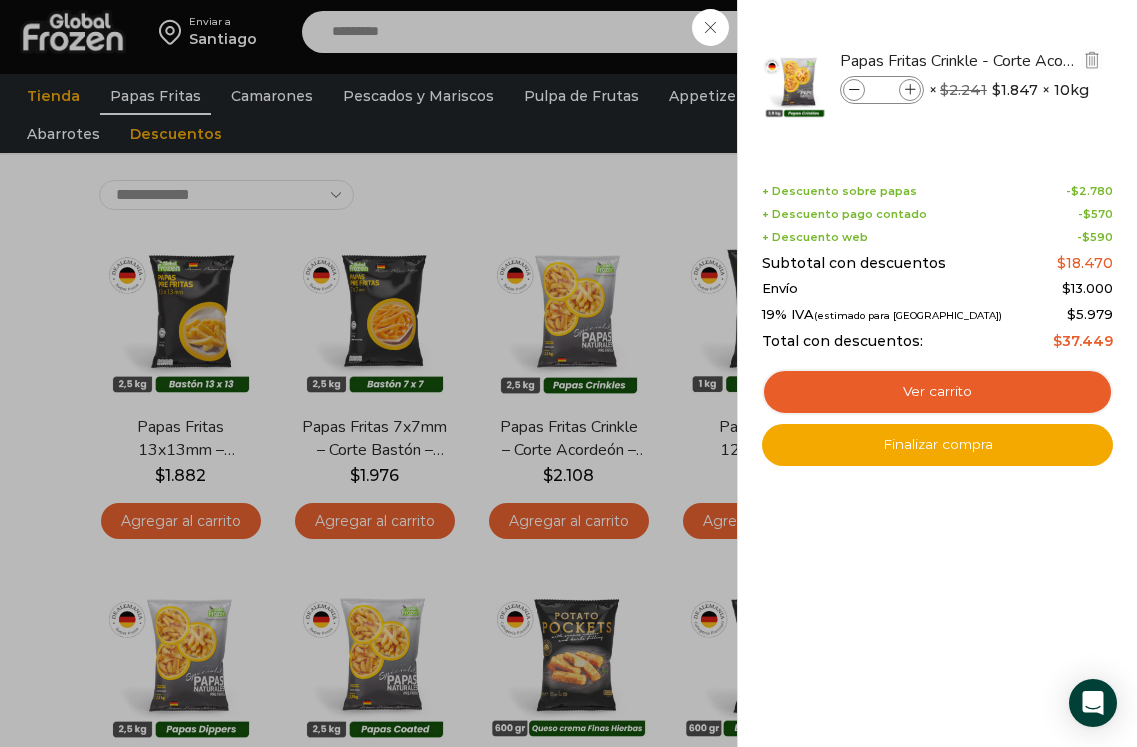 click at bounding box center (910, 90) 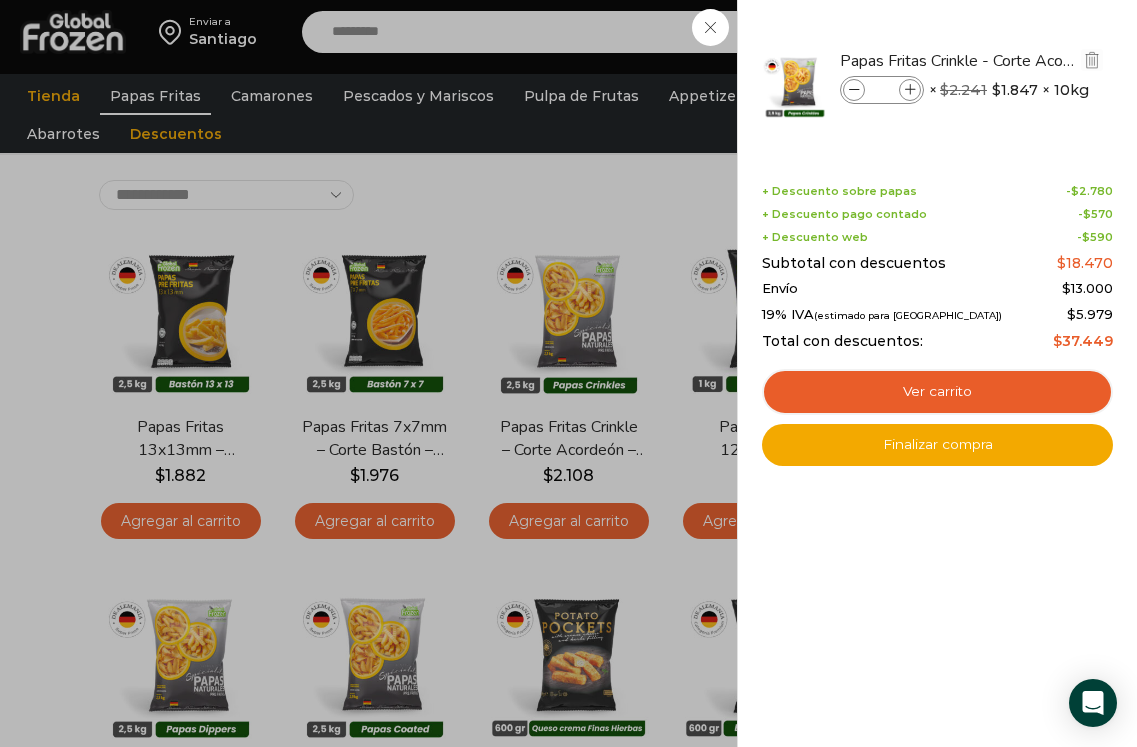 click at bounding box center (910, 90) 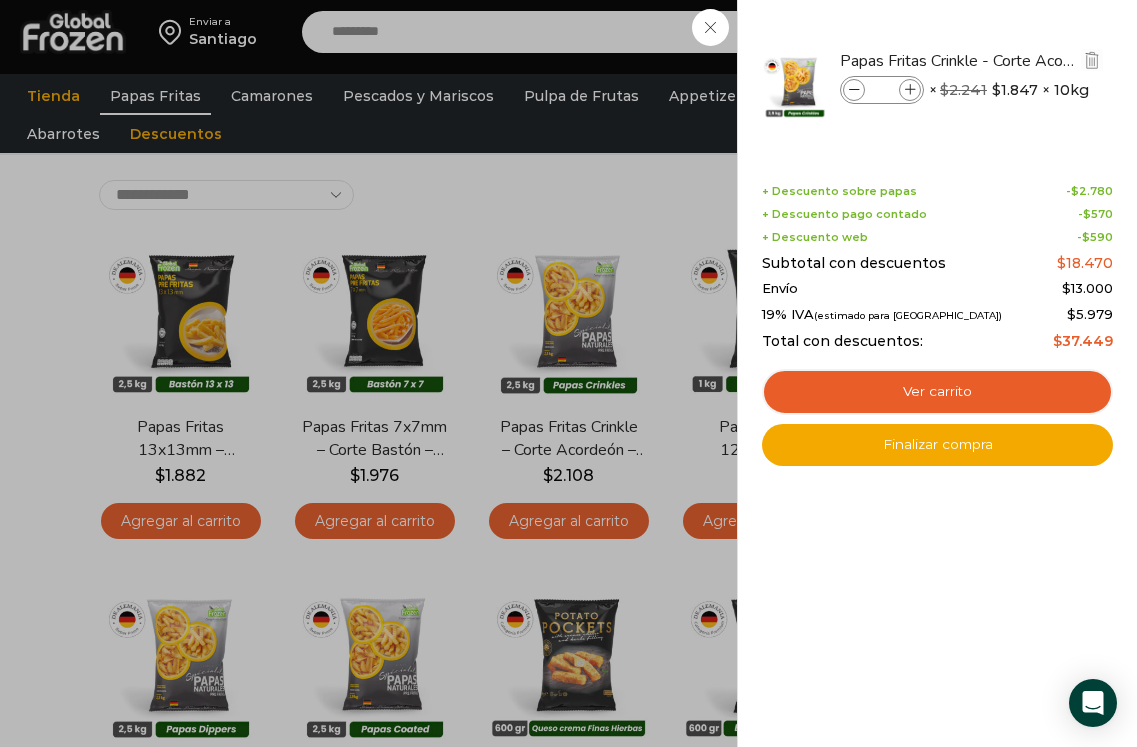 type on "*" 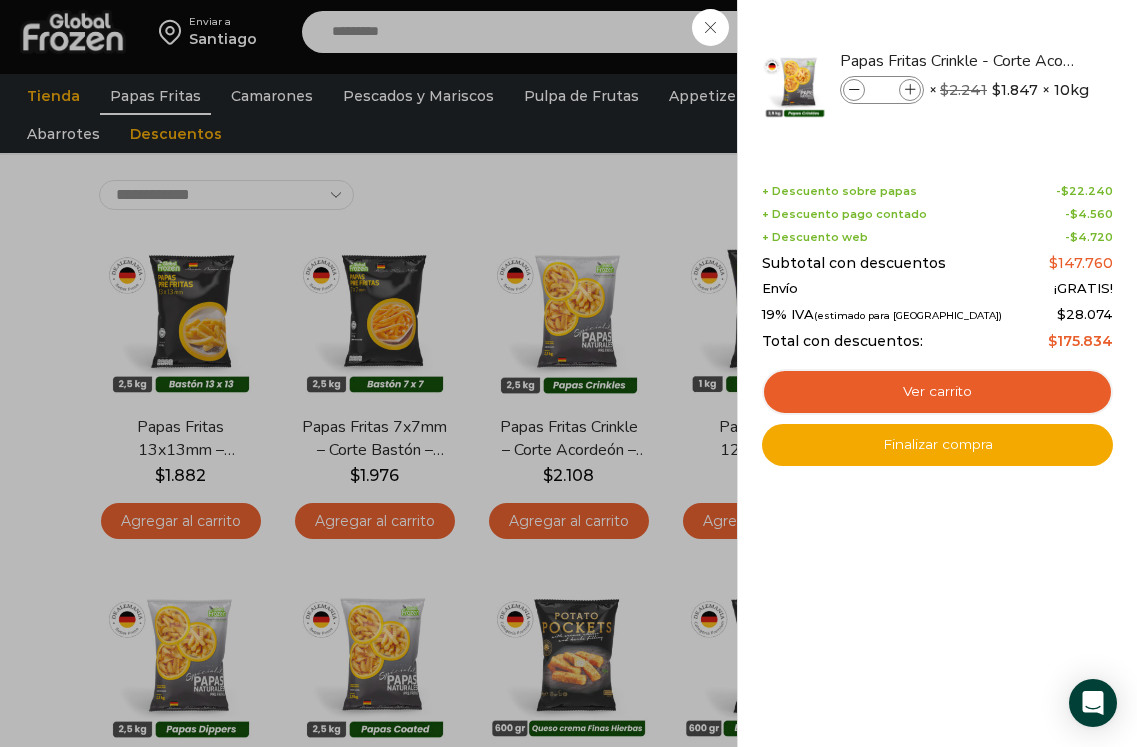 click on "8
Carrito
8
8
Shopping Cart
*" at bounding box center [1067, 32] 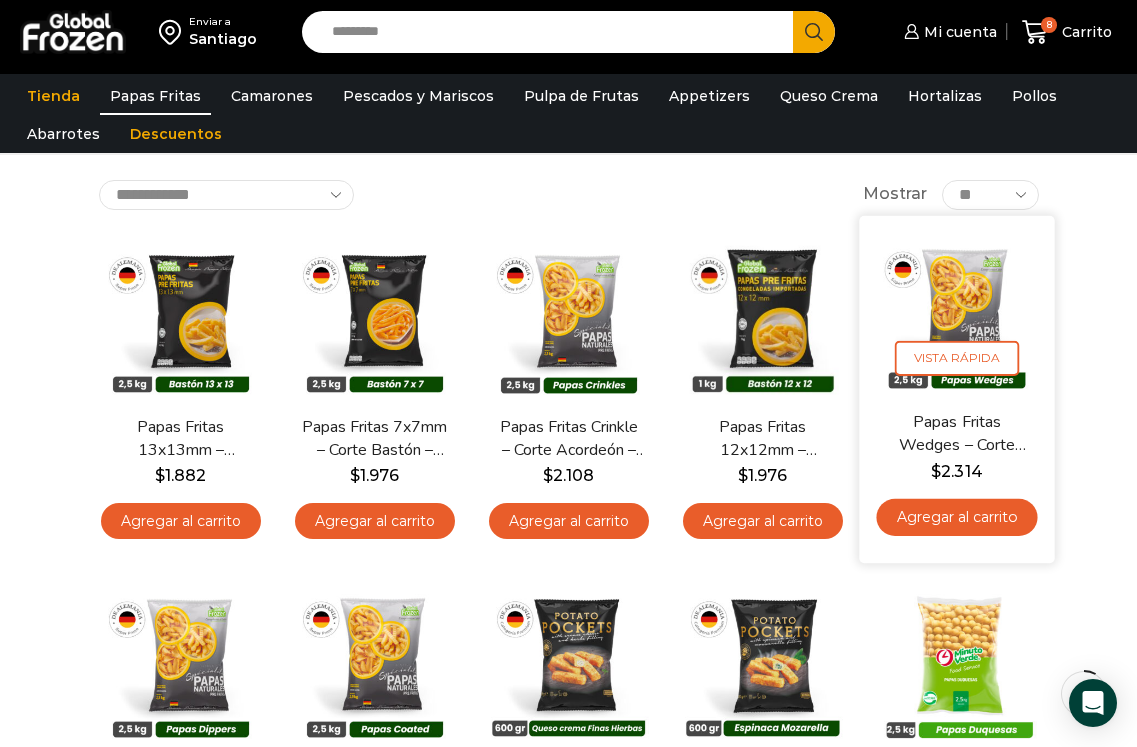 click on "Agregar al carrito" at bounding box center (956, 516) 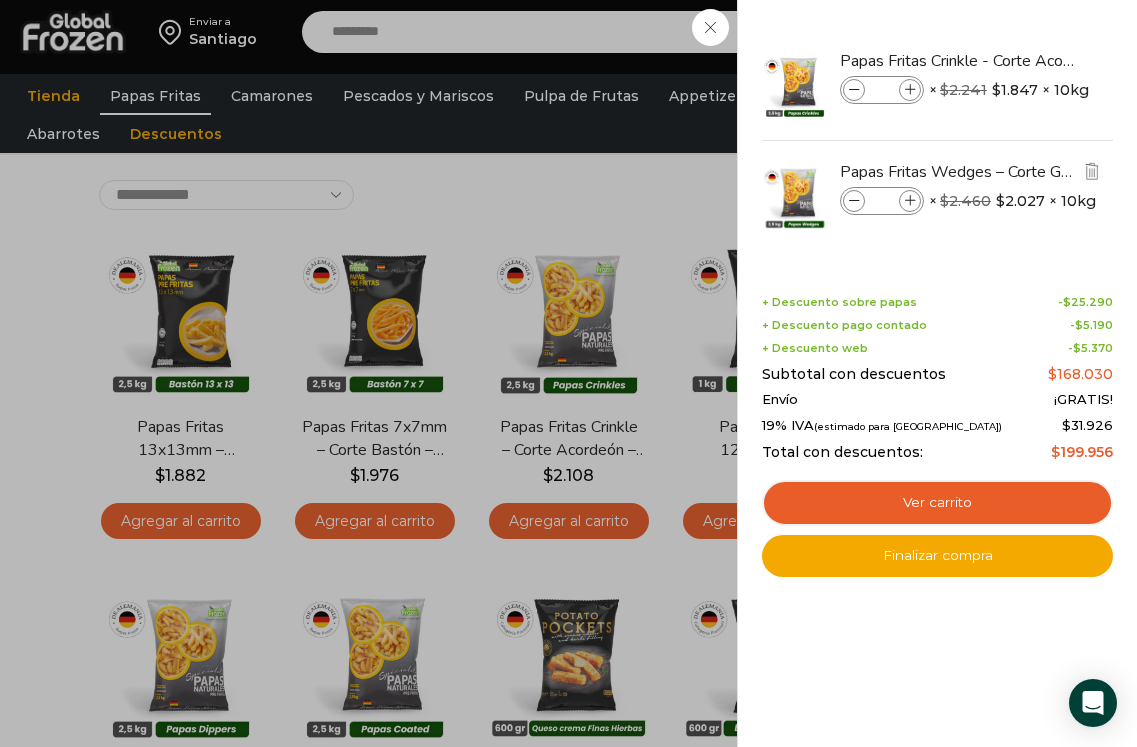 click at bounding box center (910, 201) 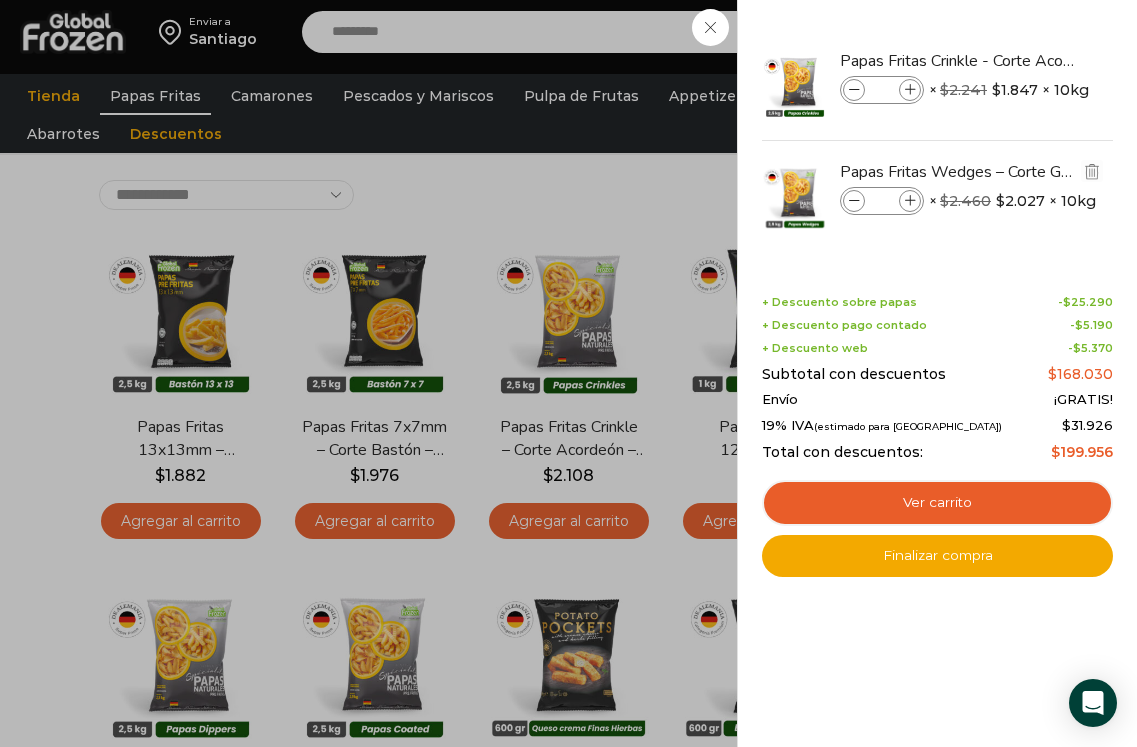click at bounding box center (910, 201) 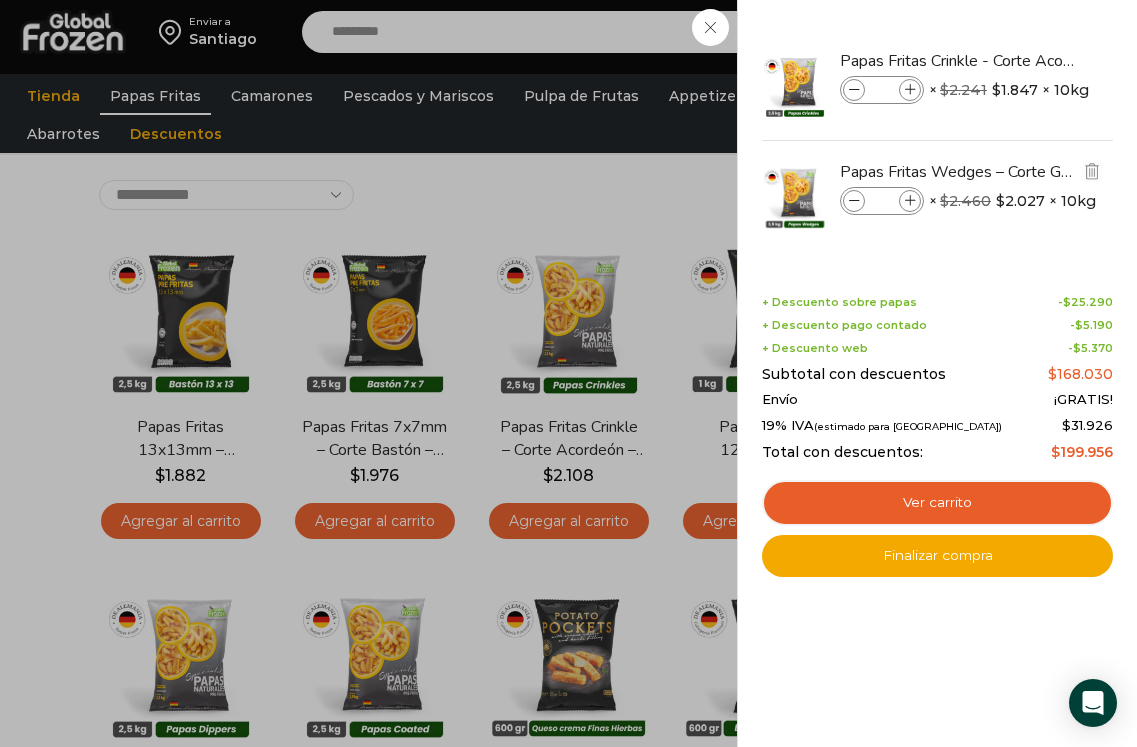 type on "*" 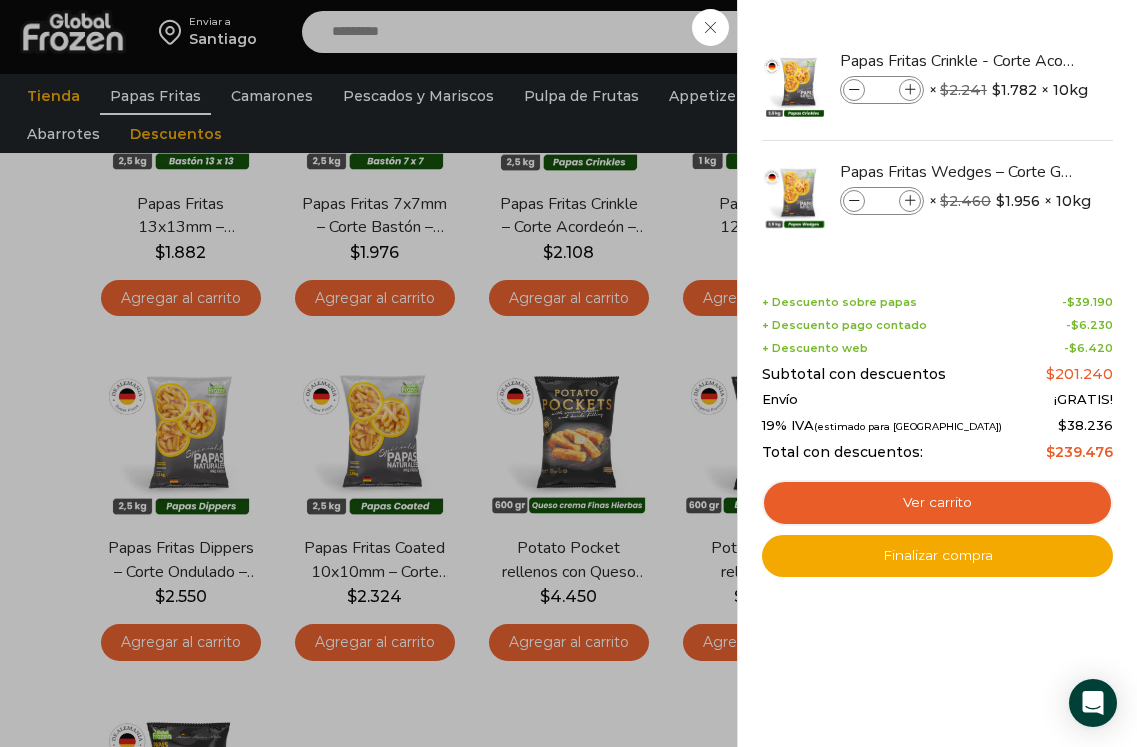 scroll, scrollTop: 400, scrollLeft: 0, axis: vertical 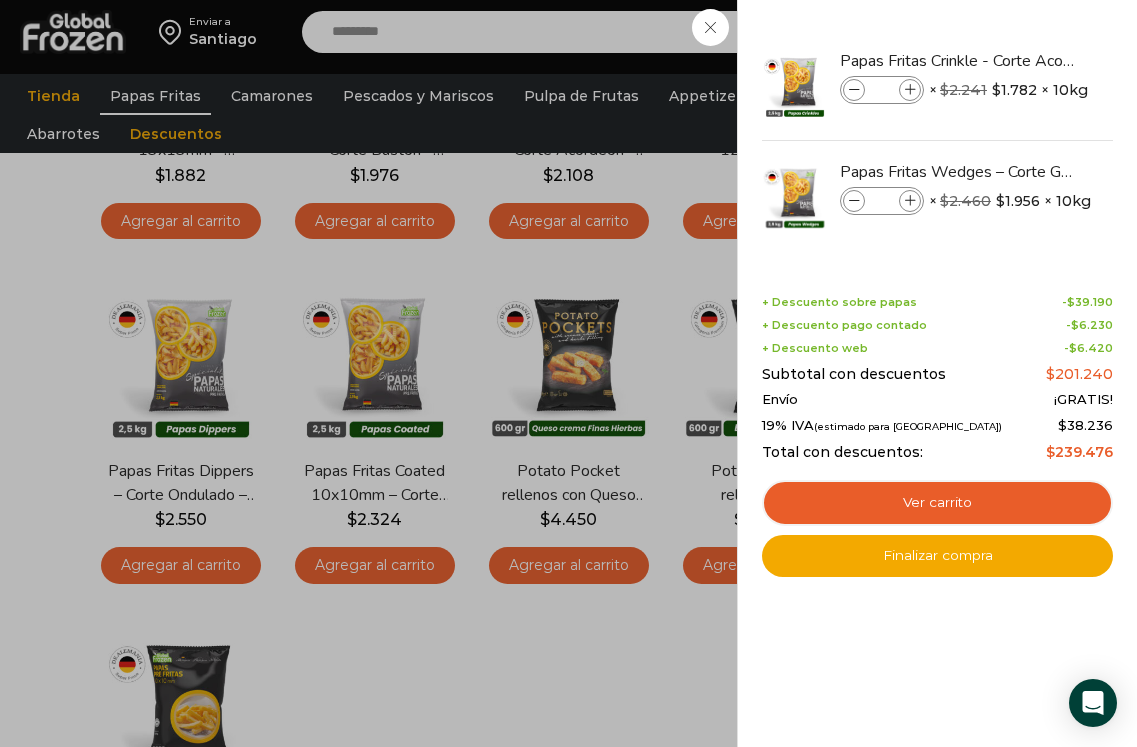 click on "11
Carrito
11
11
Shopping Cart" at bounding box center [1067, 32] 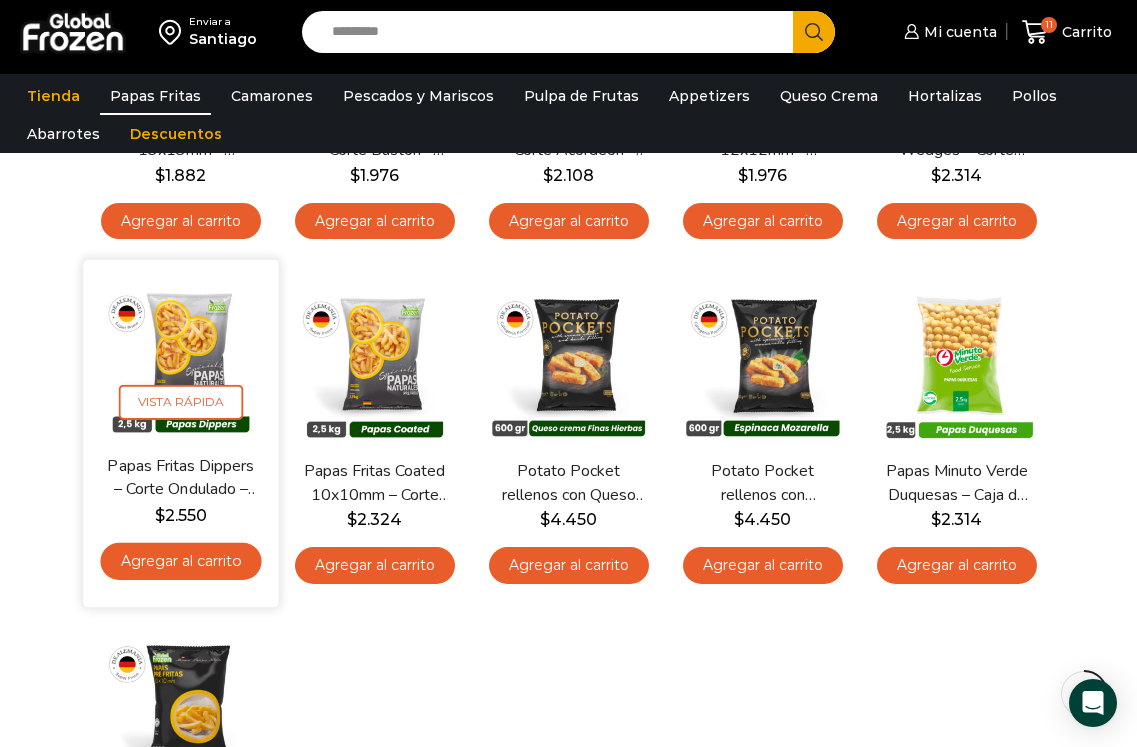 click on "Agregar al carrito" at bounding box center (180, 561) 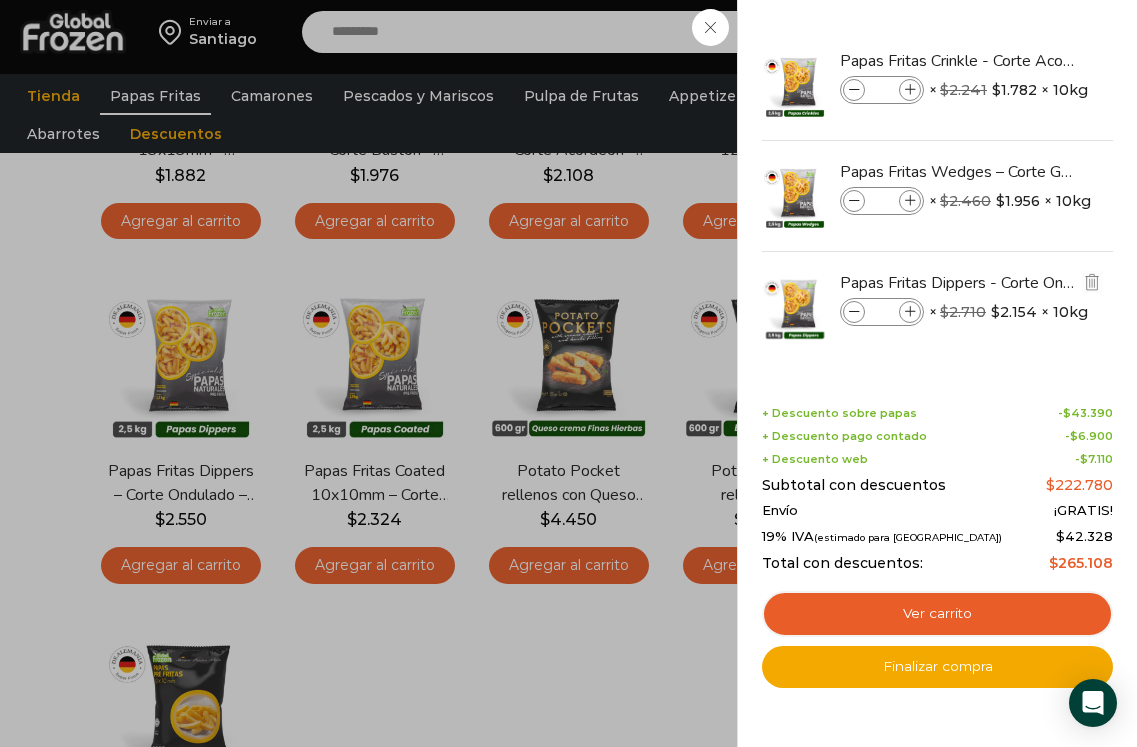 click at bounding box center [910, 312] 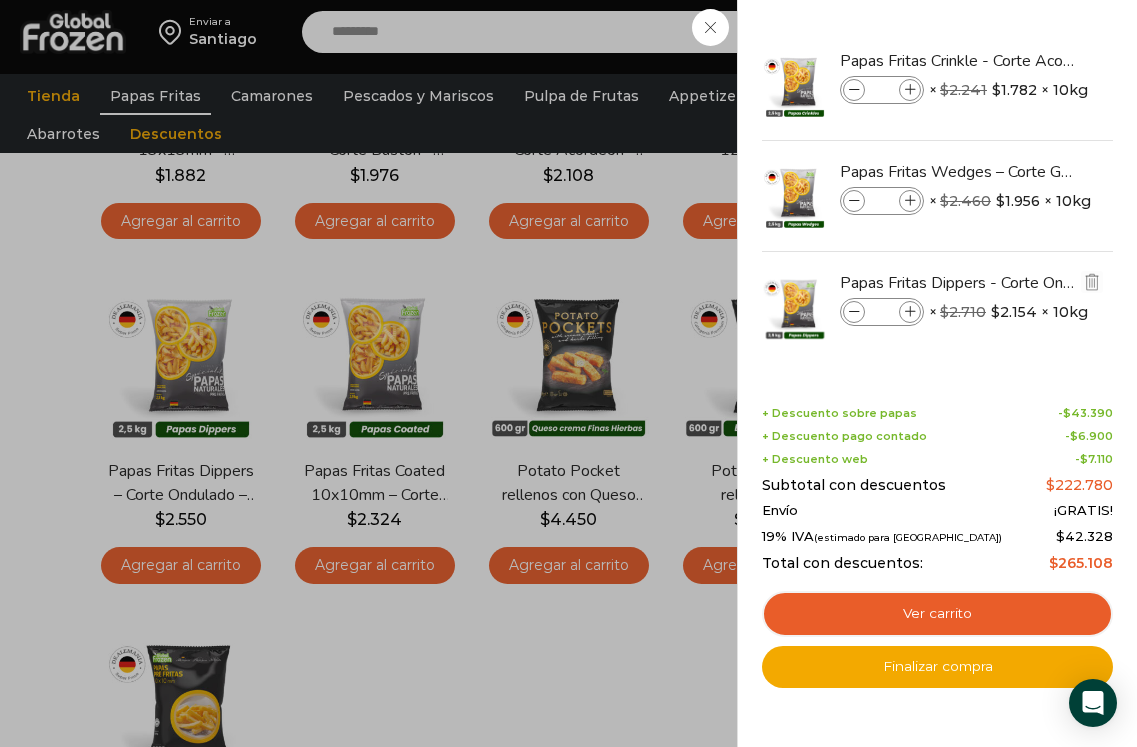 click at bounding box center [910, 312] 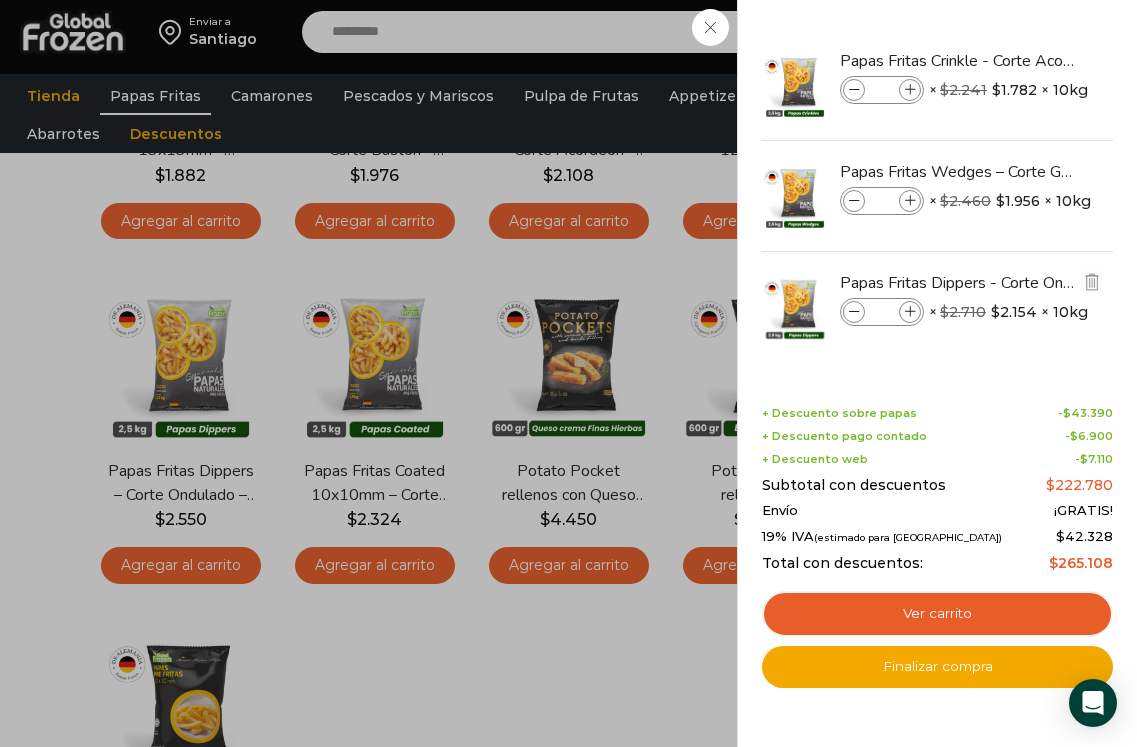 type on "*" 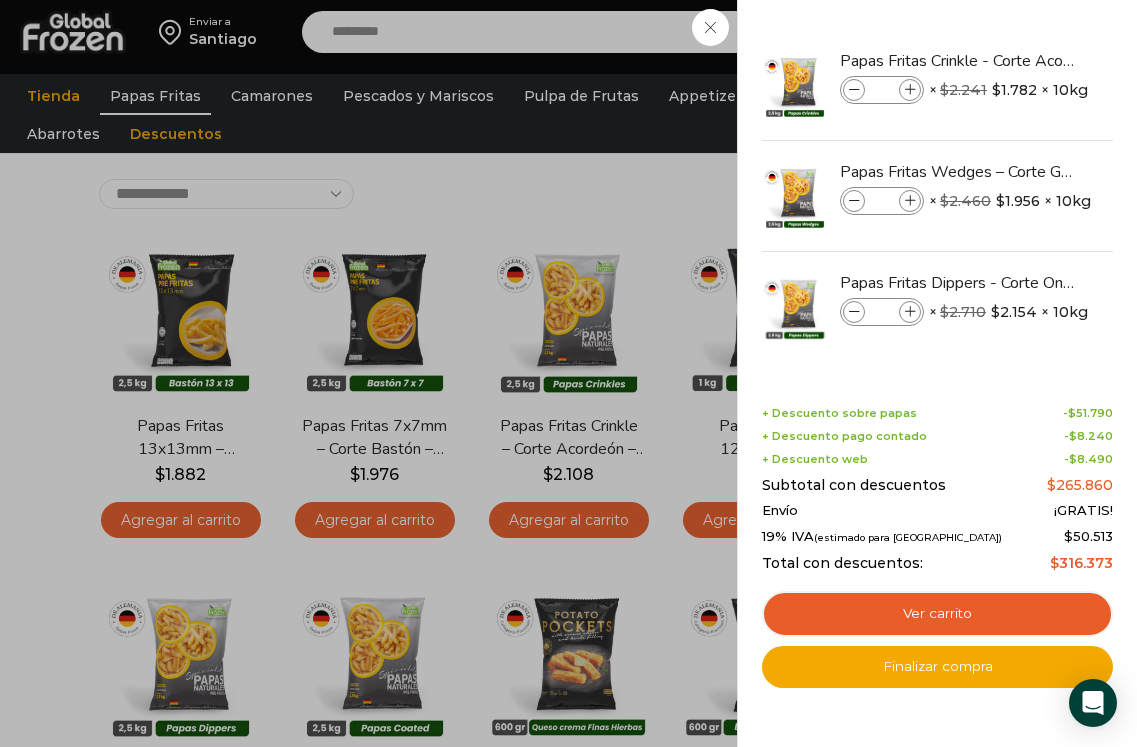 scroll, scrollTop: 0, scrollLeft: 0, axis: both 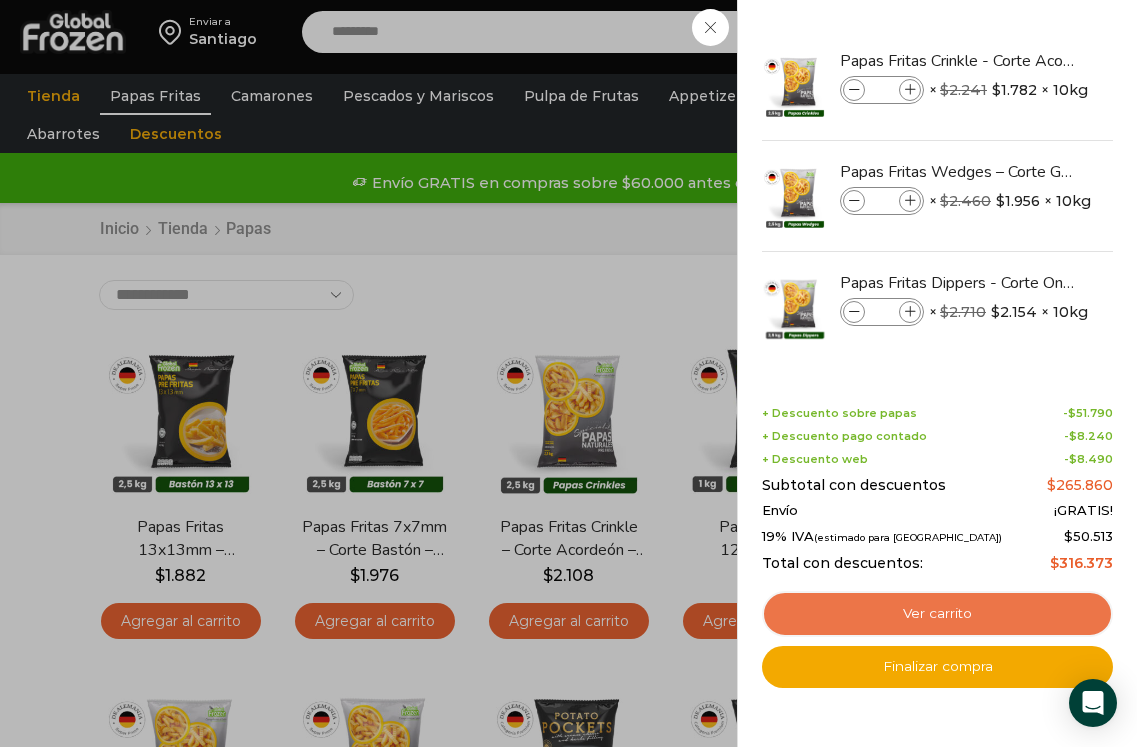 click on "Ver carrito" at bounding box center (937, 614) 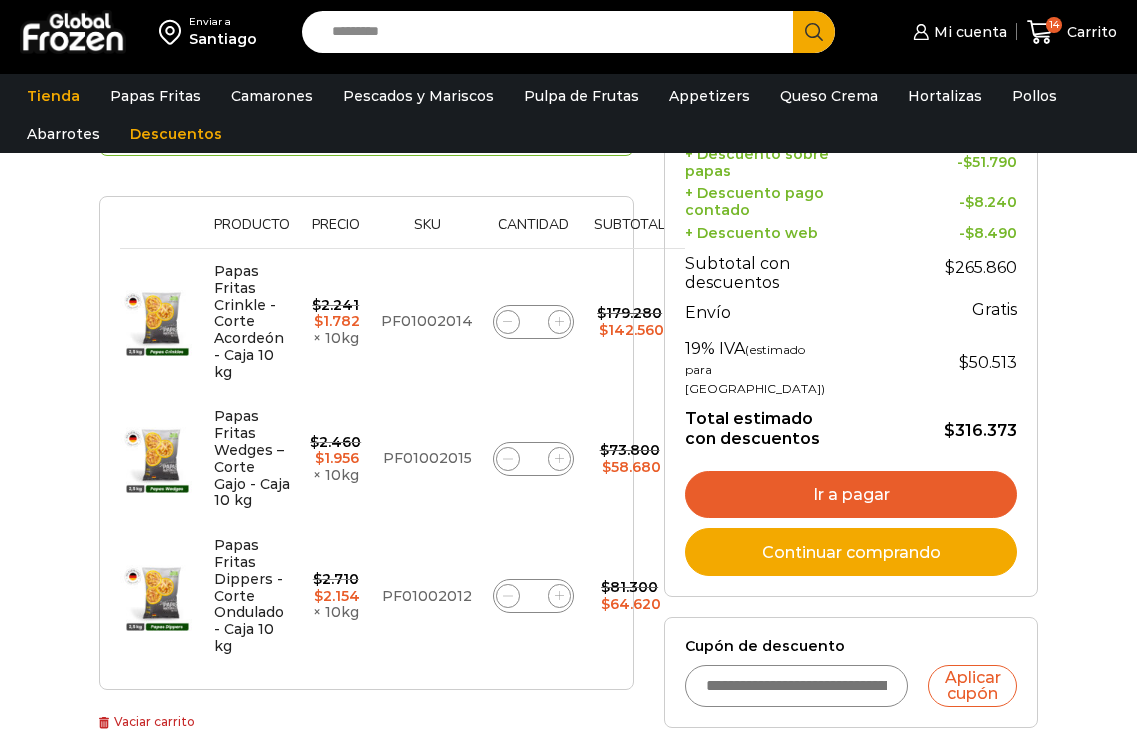 scroll, scrollTop: 400, scrollLeft: 0, axis: vertical 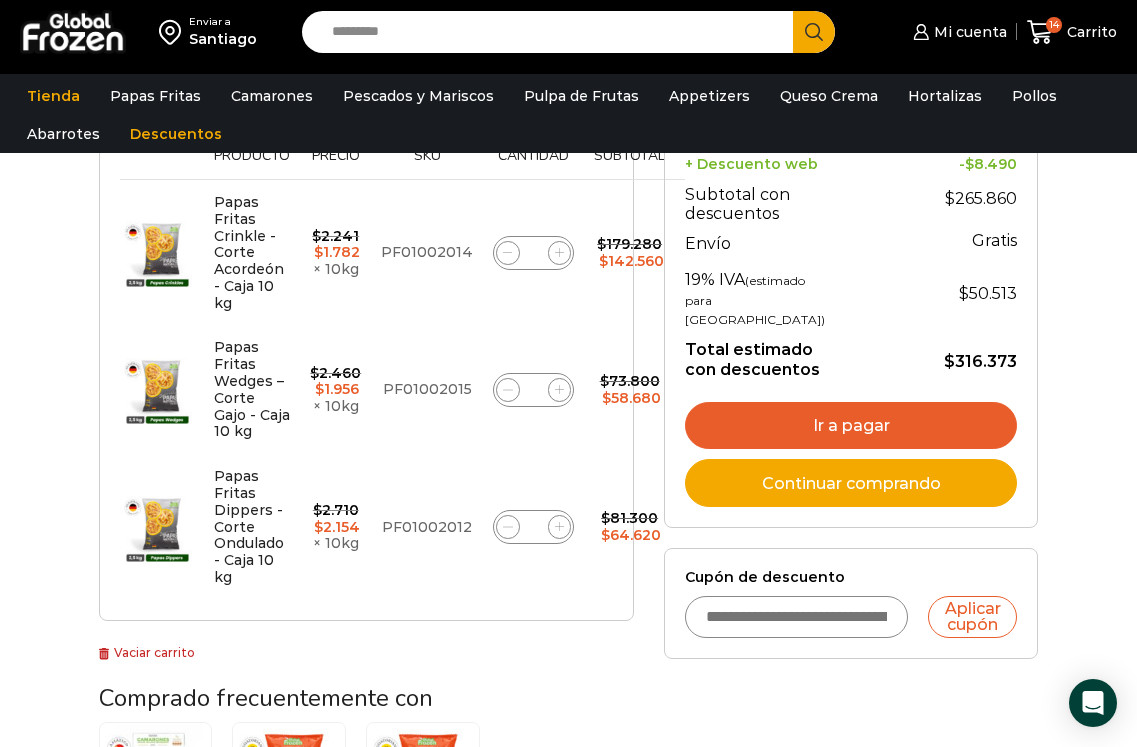 click on "Cupón de descuento" at bounding box center [796, 617] 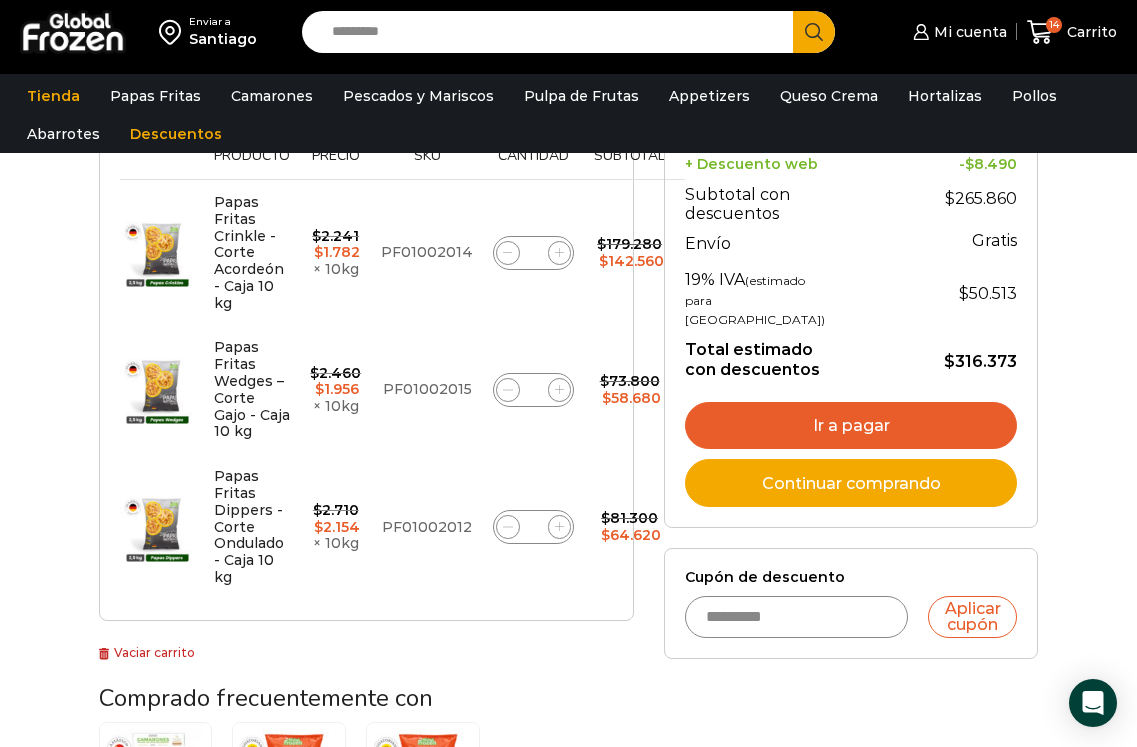 type on "*********" 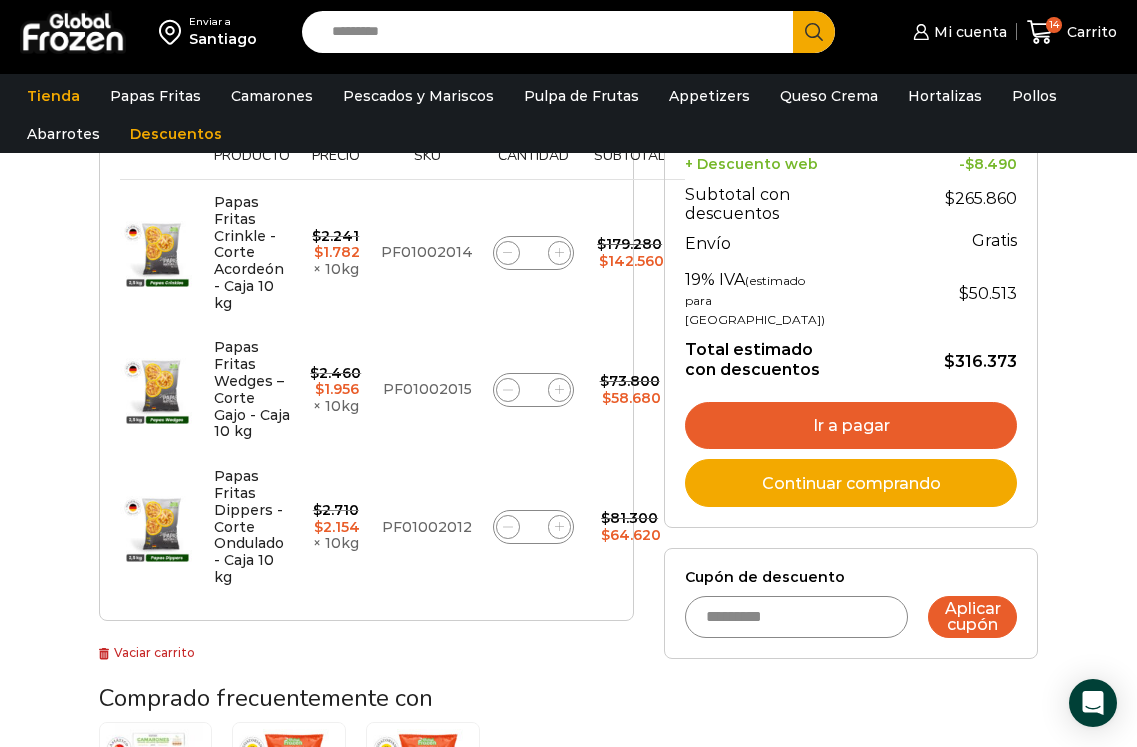 click on "Aplicar cupón" at bounding box center [973, 617] 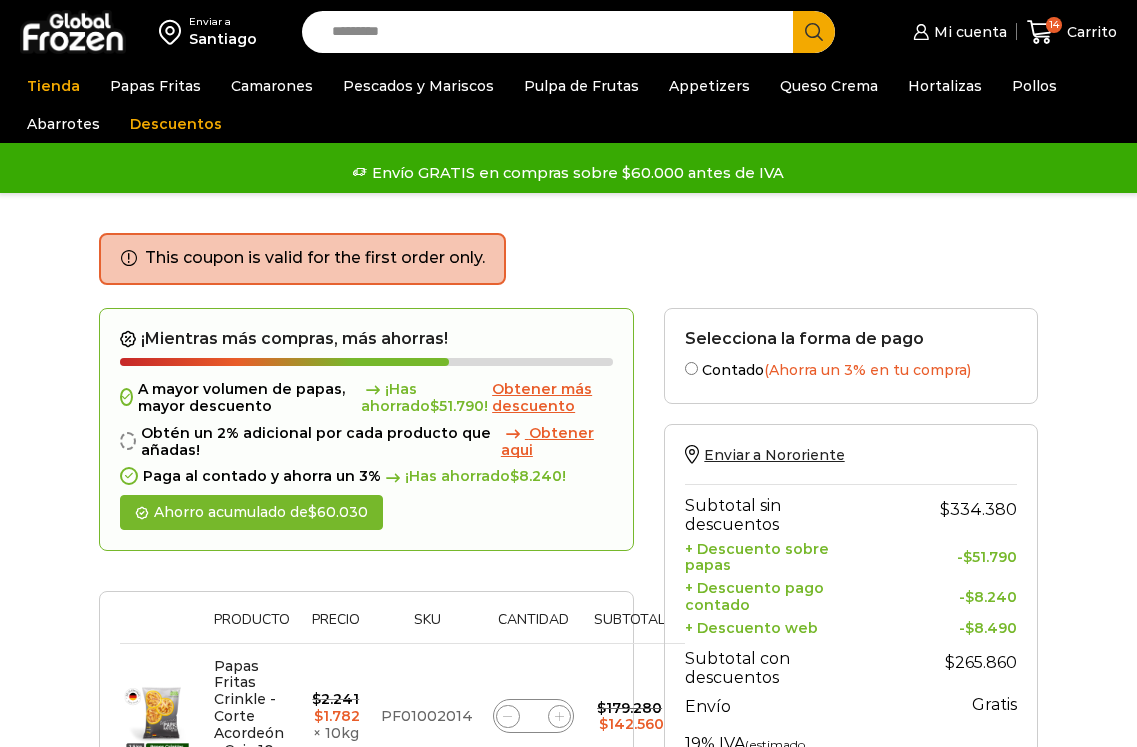 scroll, scrollTop: 0, scrollLeft: 0, axis: both 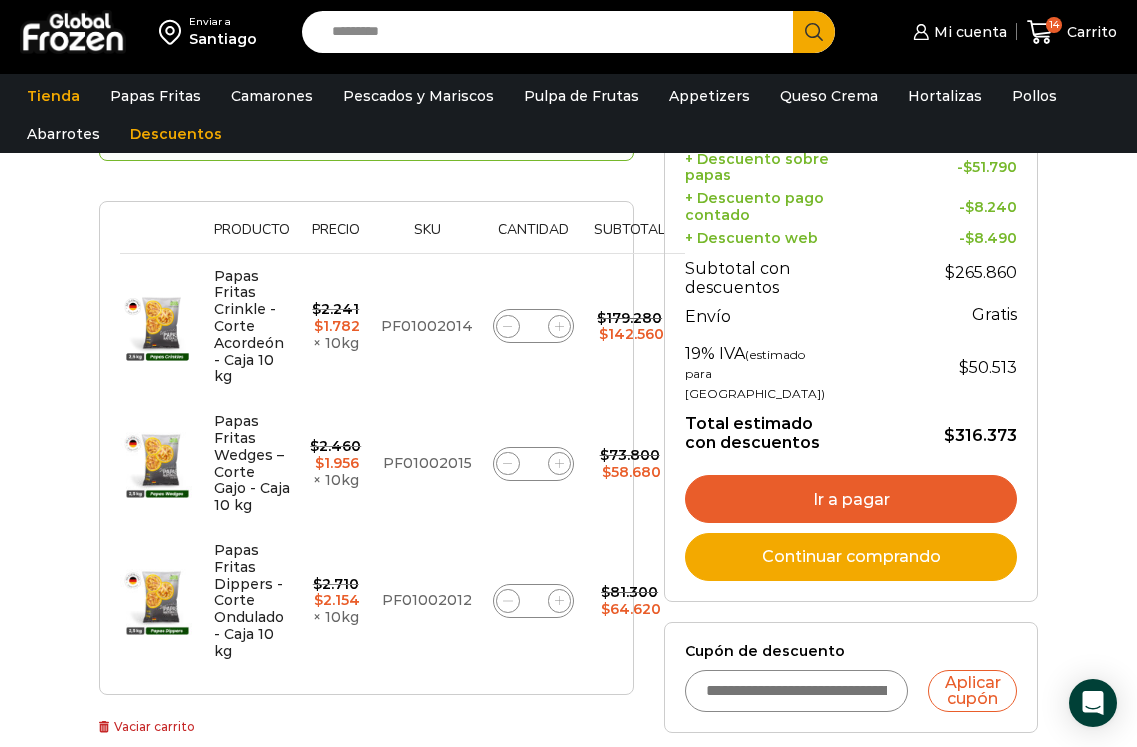 click on "WordPress WooCommerce Themes
Enviar a
Santiago
Search input
Search
Mi cuenta" at bounding box center (568, 604) 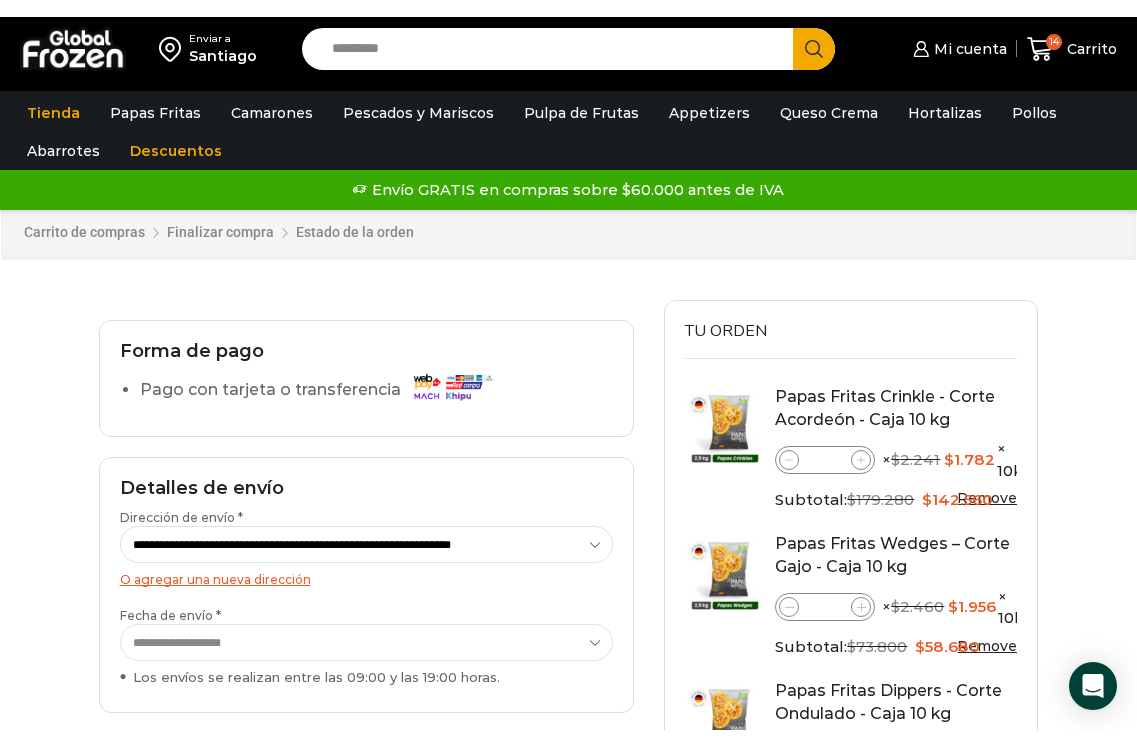 scroll, scrollTop: 0, scrollLeft: 0, axis: both 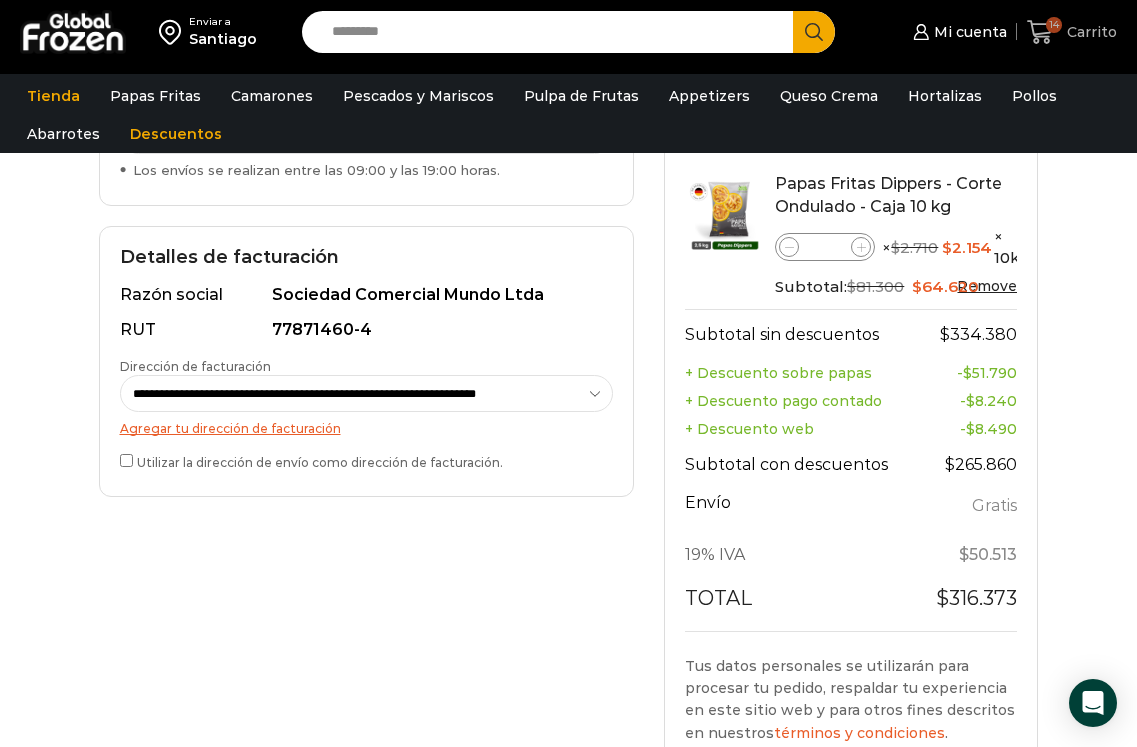 click on "14" at bounding box center (1044, 32) 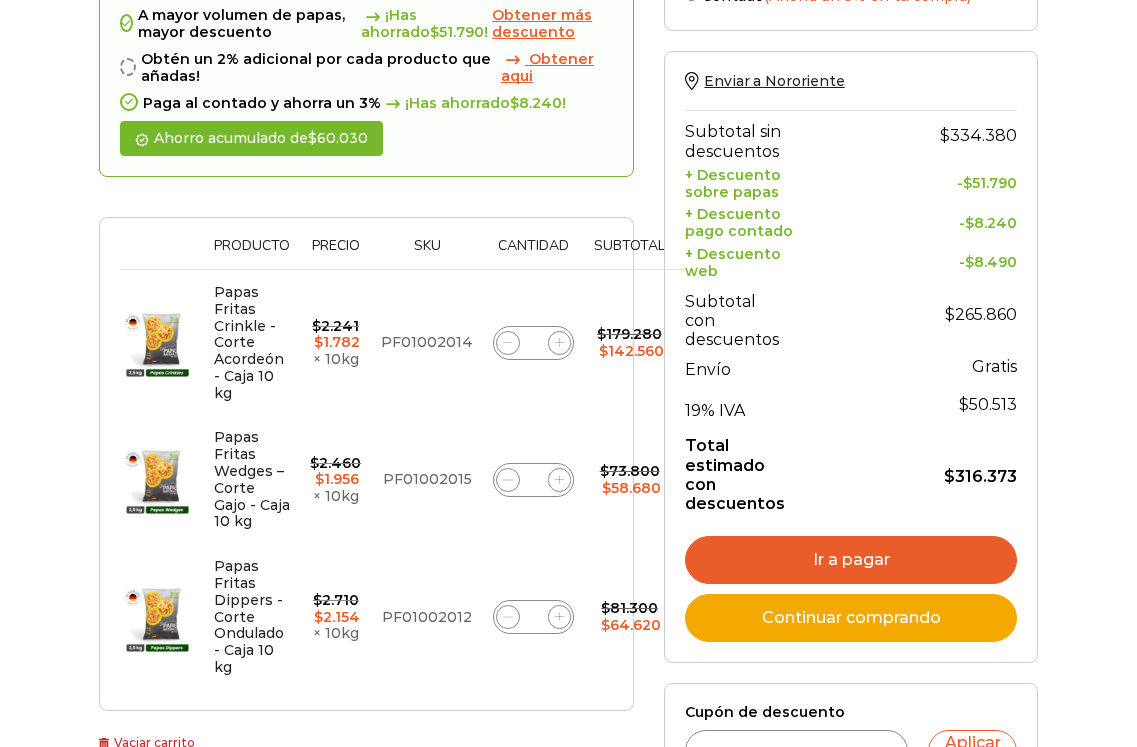 scroll, scrollTop: 200, scrollLeft: 0, axis: vertical 